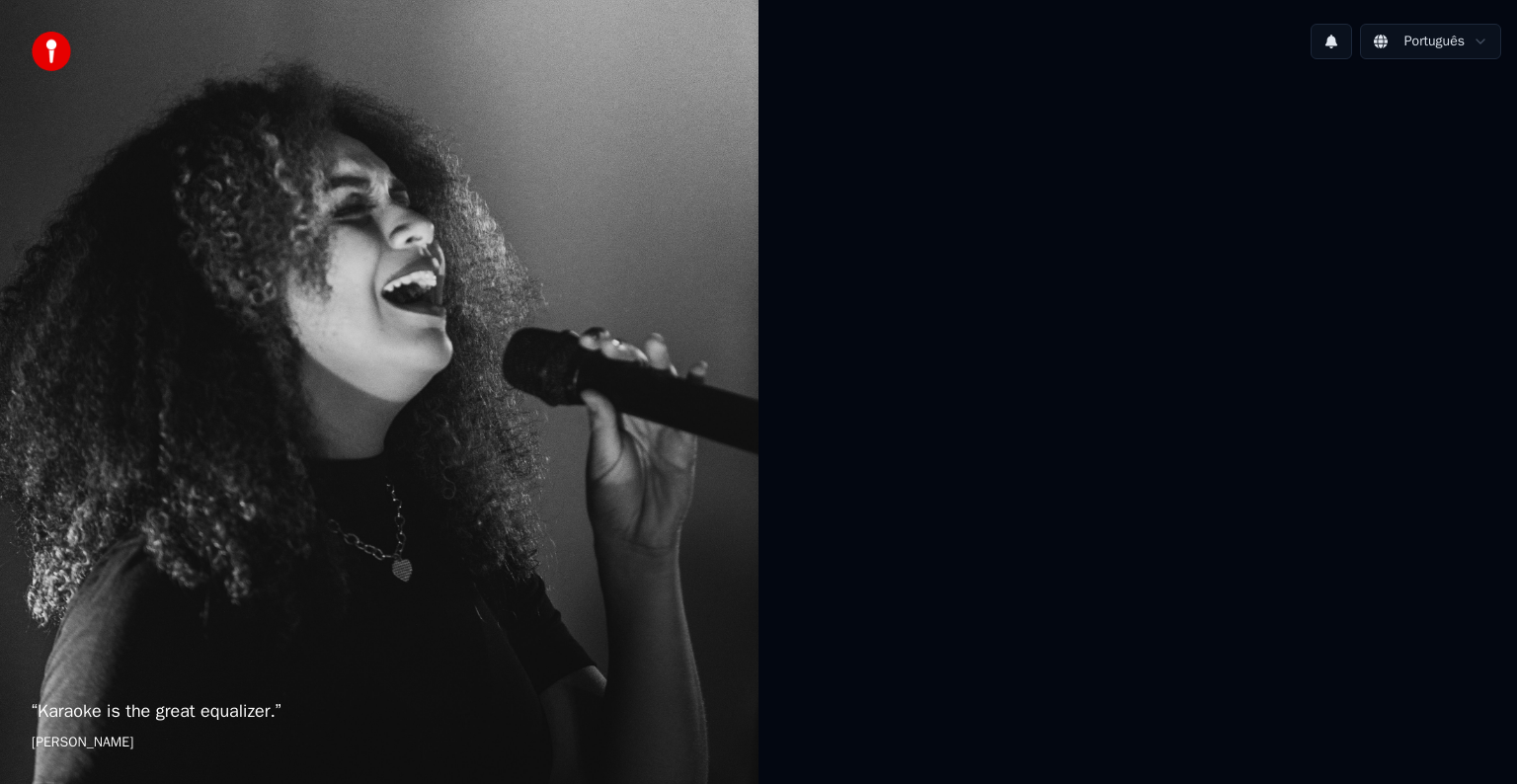 scroll, scrollTop: 0, scrollLeft: 0, axis: both 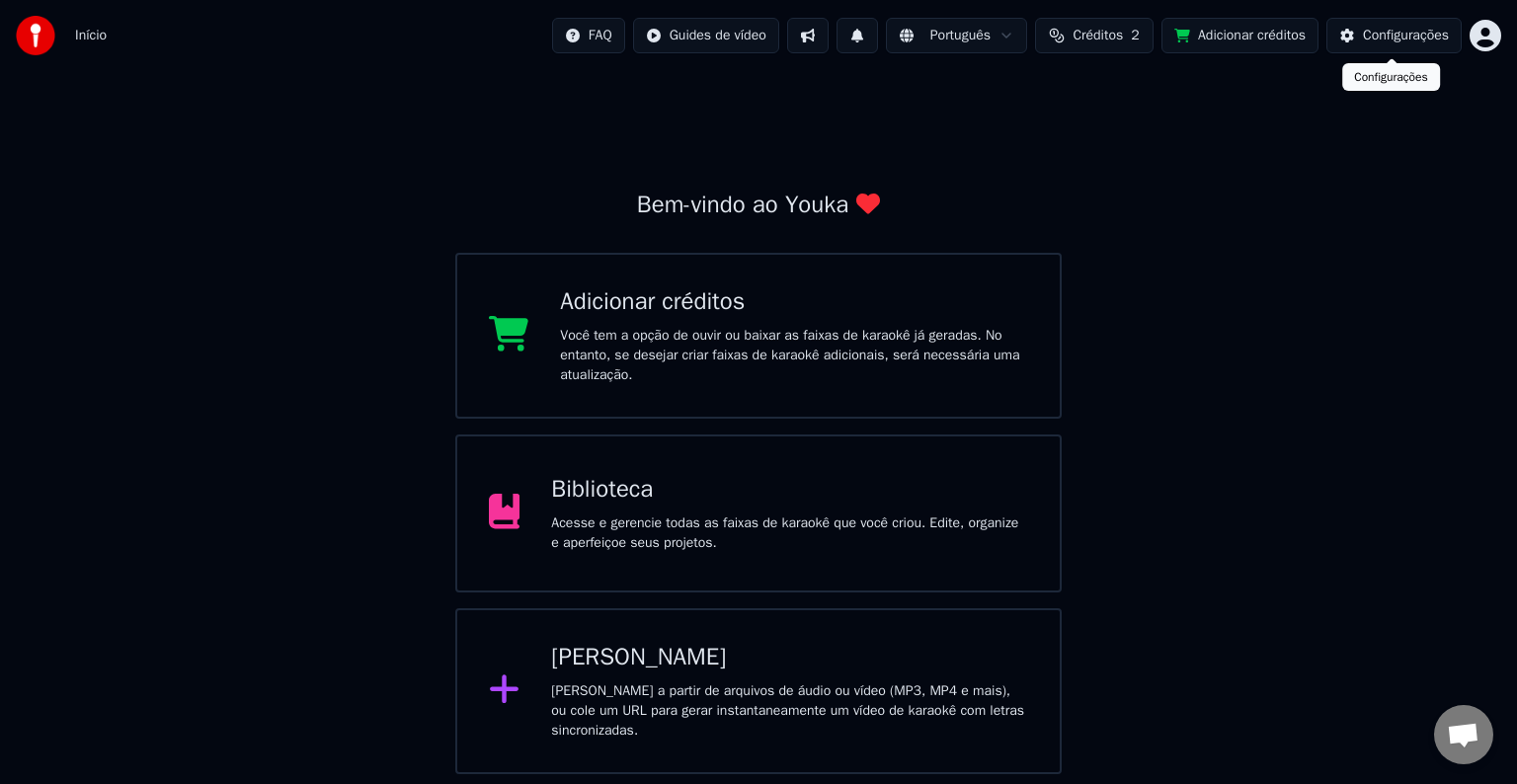 click on "Configurações" at bounding box center (1405, 36) 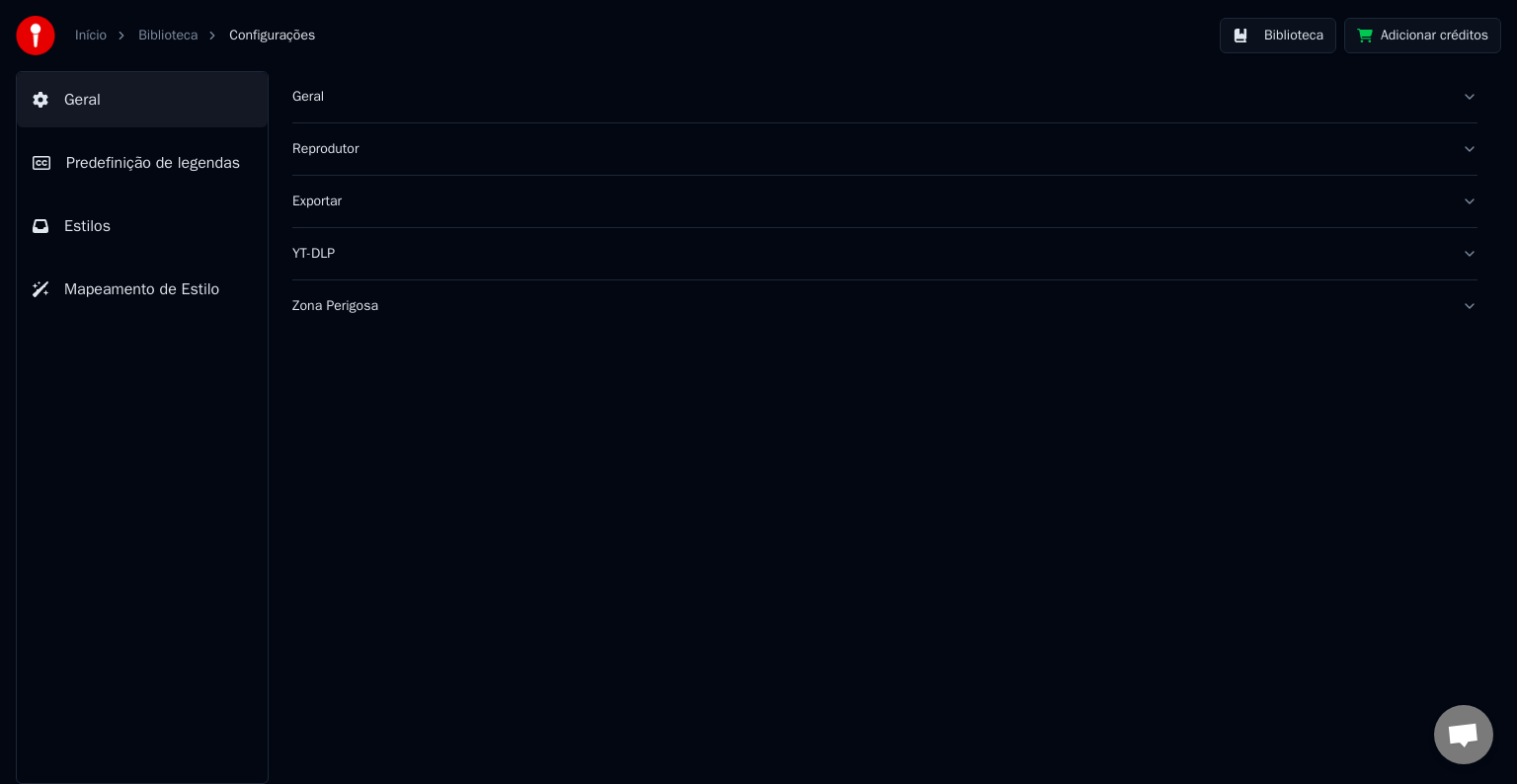 click on "Adicionar créditos" at bounding box center (1422, 36) 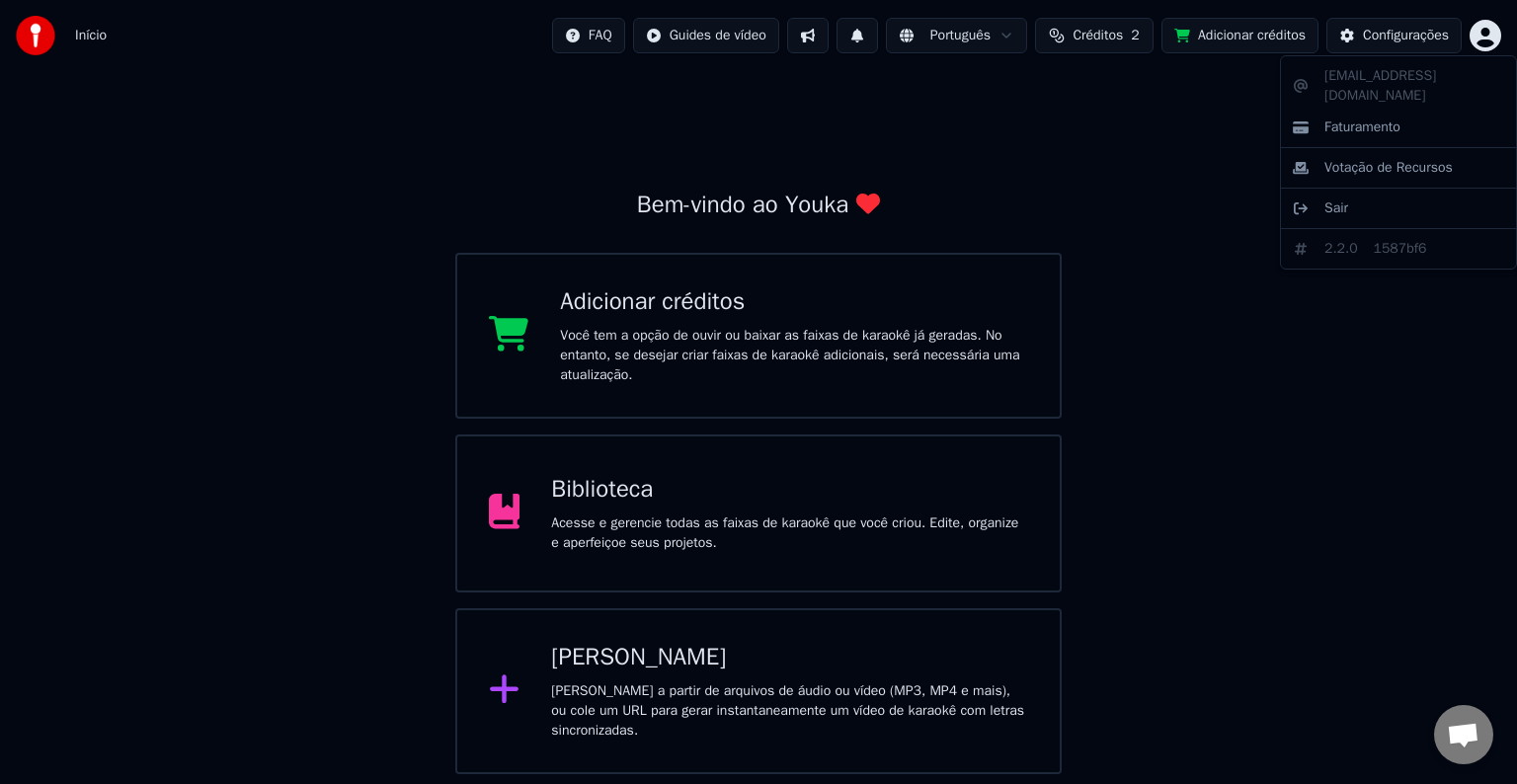 click on "Início FAQ Guides de vídeo Português Créditos 2 Adicionar créditos Configurações Bem-vindo ao Youka Adicionar créditos Você tem a opção de ouvir ou baixar as faixas de karaokê já geradas. No entanto, se desejar criar faixas de karaokê adicionais, será necessária uma atualização. Biblioteca Acesse e gerencie todas as faixas de karaokê que você criou. Edite, organize e aperfeiçoe seus projetos. Criar Karaokê Crie karaokê a partir de arquivos de áudio ou vídeo (MP3, MP4 e mais), ou cole um URL para gerar instantaneamente um vídeo de karaokê com letras sincronizadas. jeannvitorr5@gmail.com Faturamento Votação de Recursos Sair 2.2.0 1587bf6" at bounding box center [758, 387] 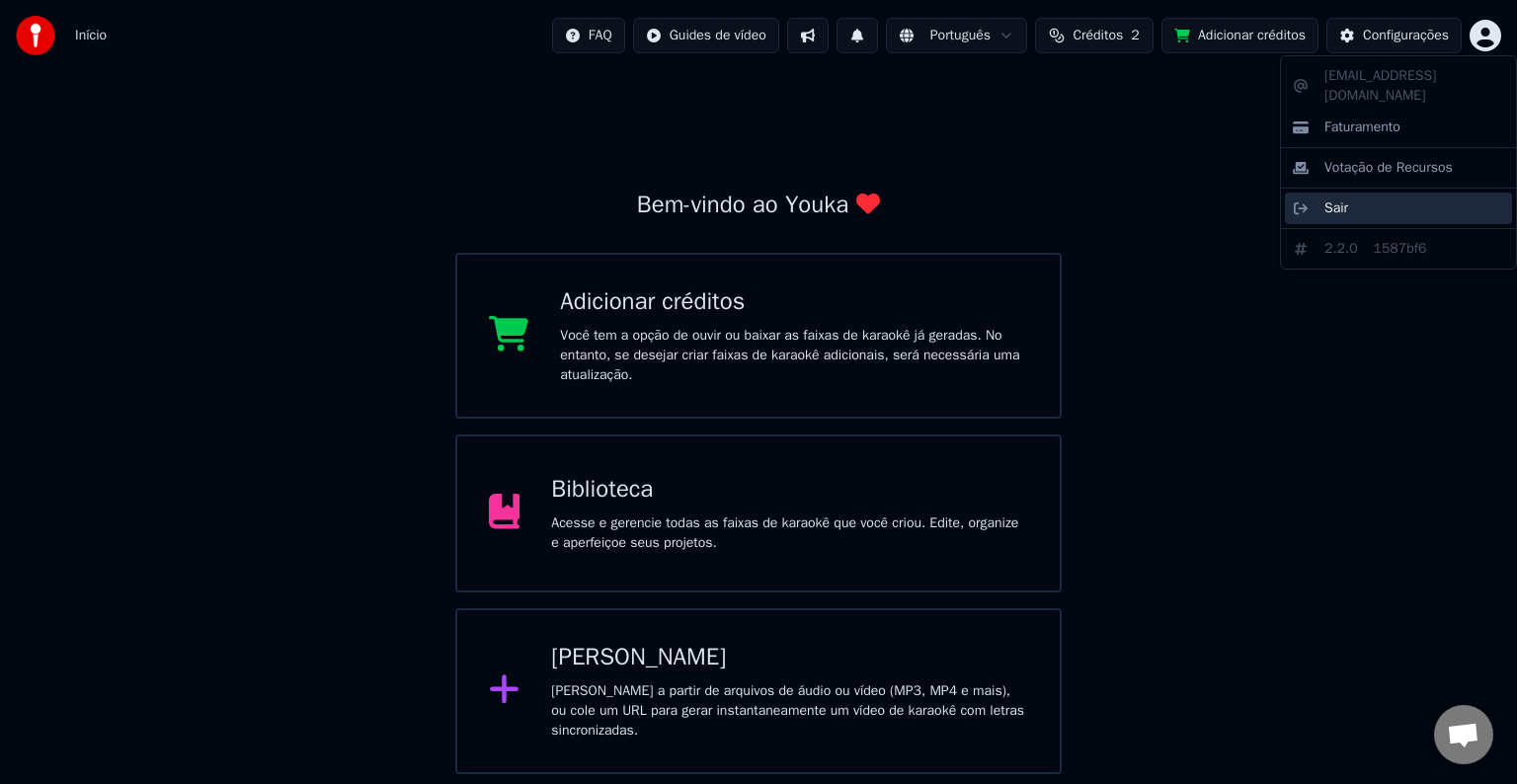 click on "Sair" at bounding box center [1336, 208] 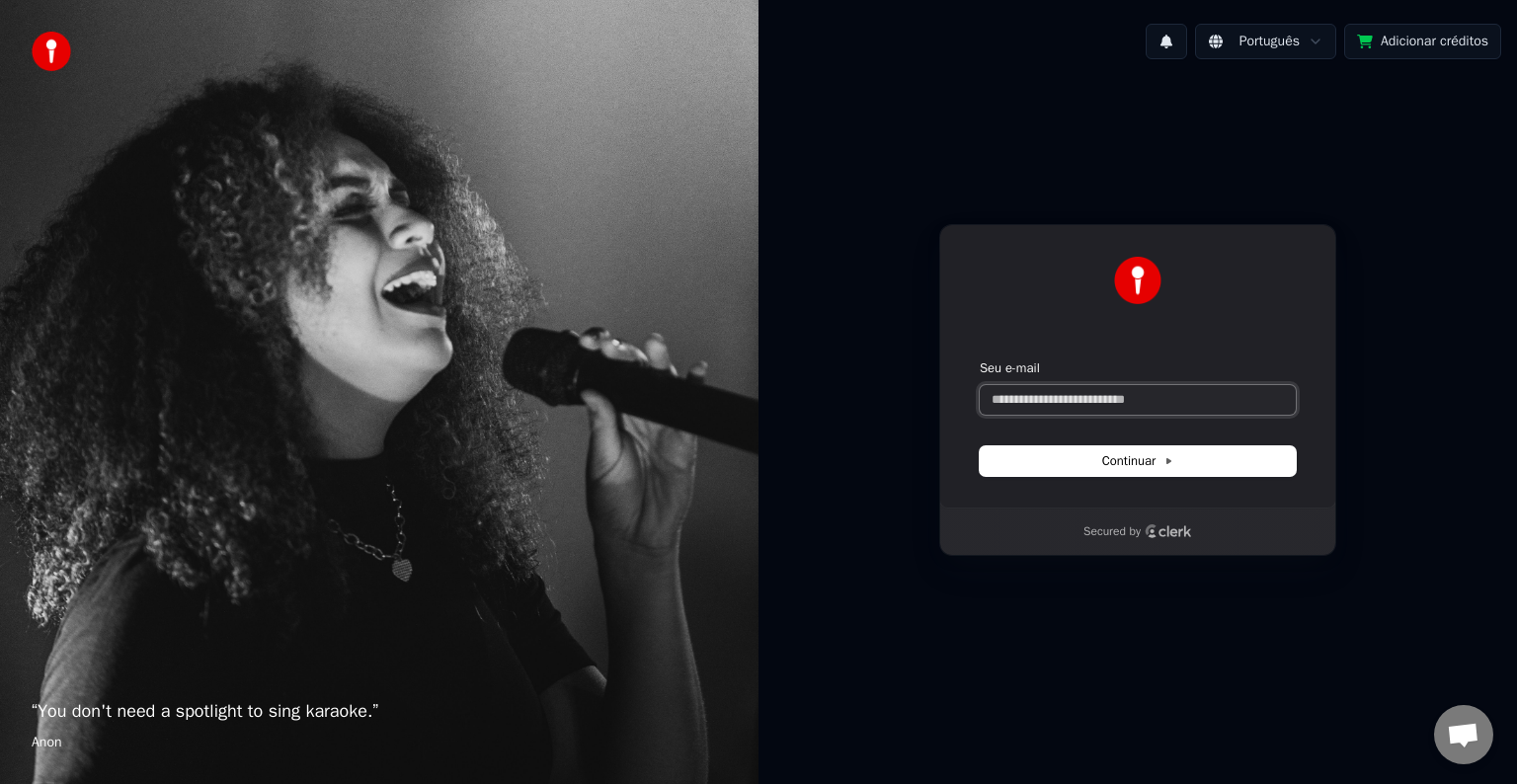 paste on "**********" 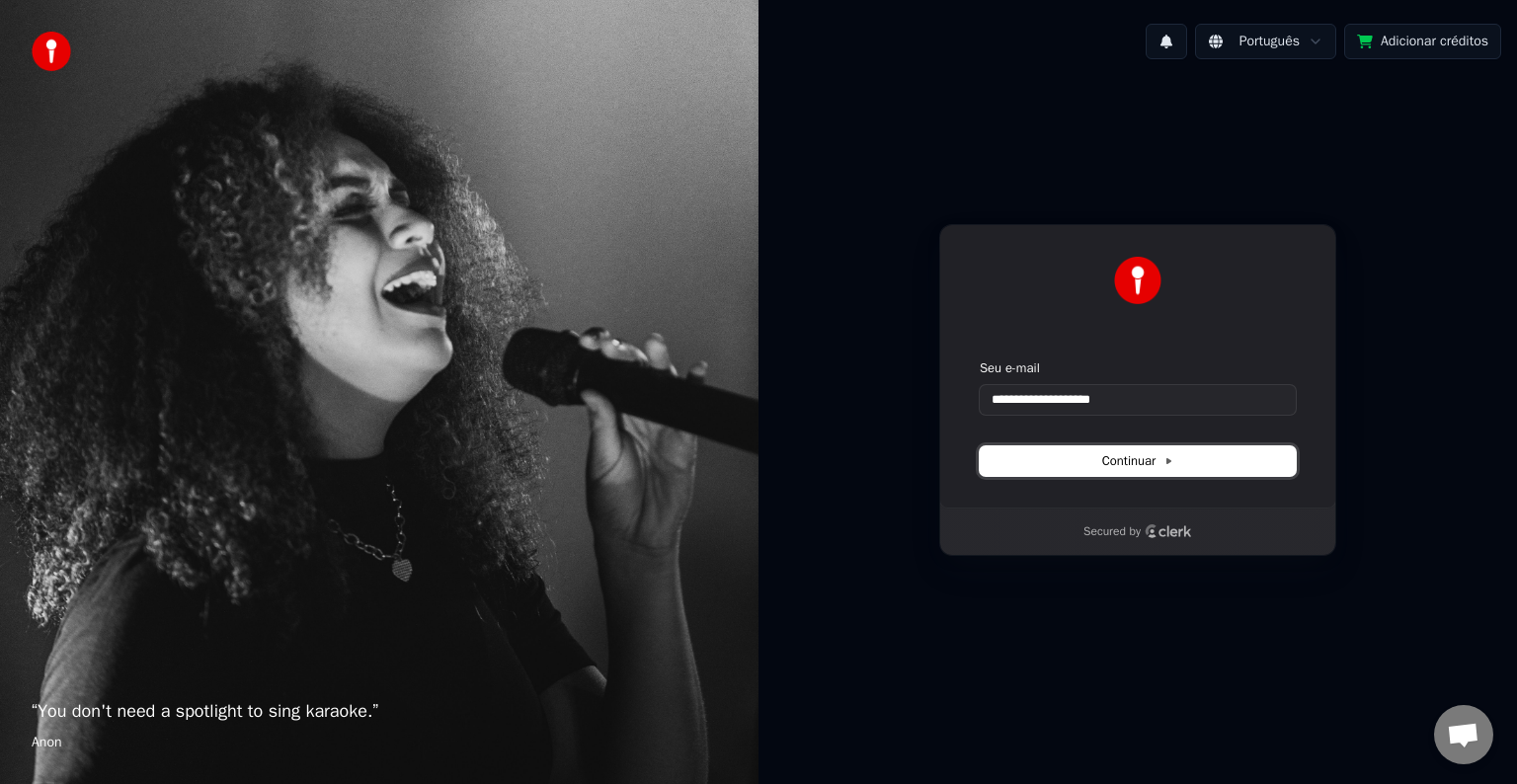 click on "Continuar" at bounding box center (1138, 461) 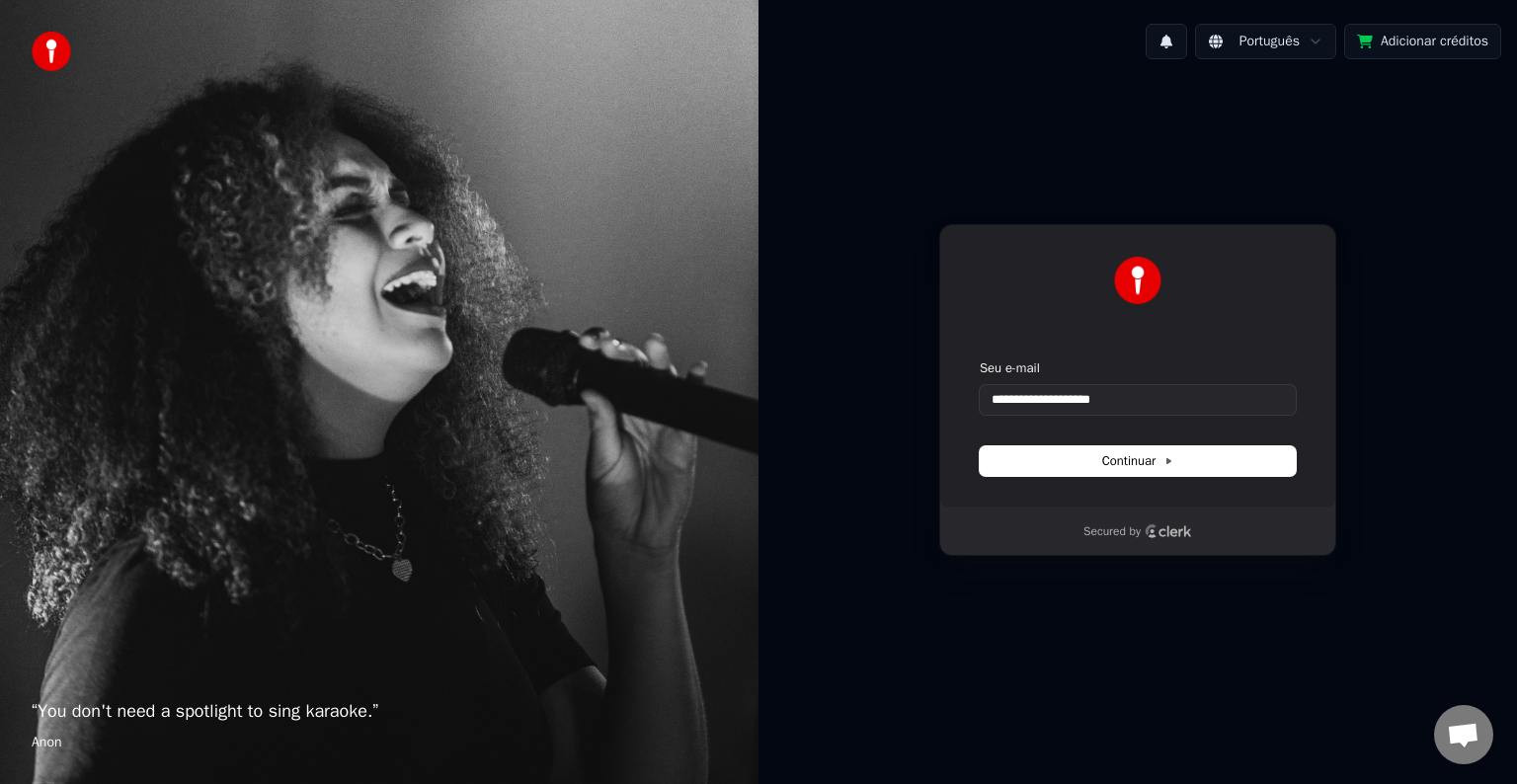 type on "**********" 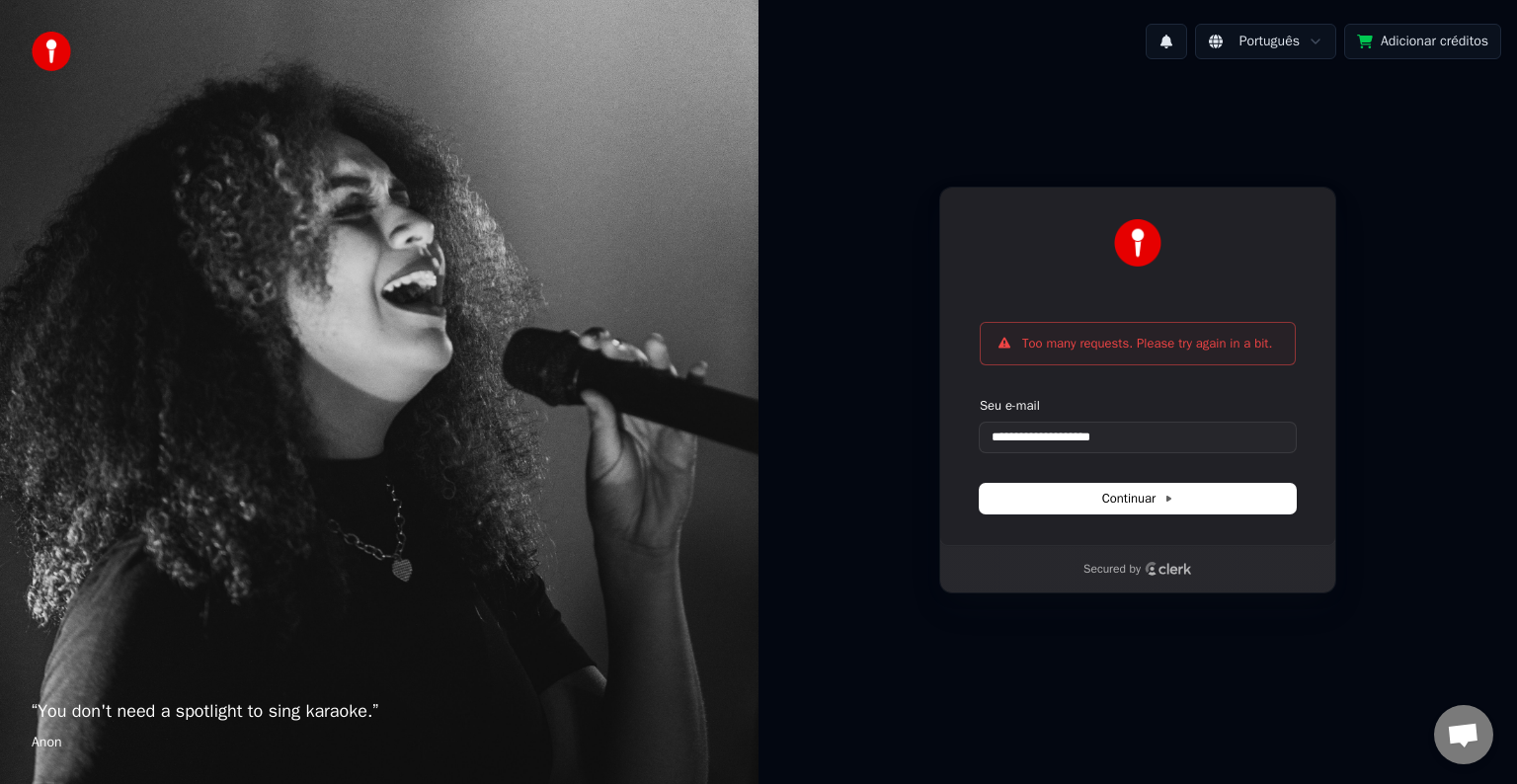 click at bounding box center (51, 51) 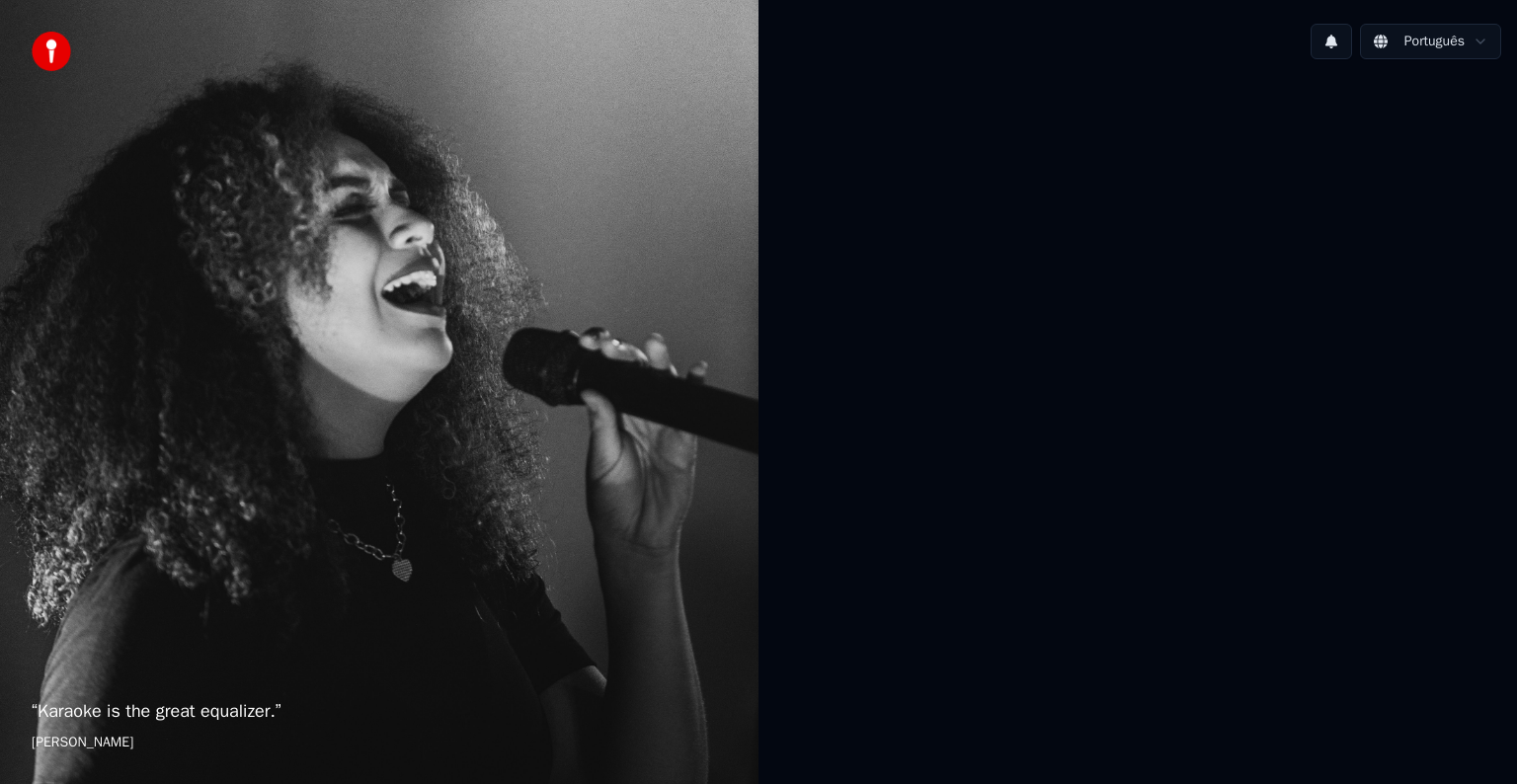 scroll, scrollTop: 0, scrollLeft: 0, axis: both 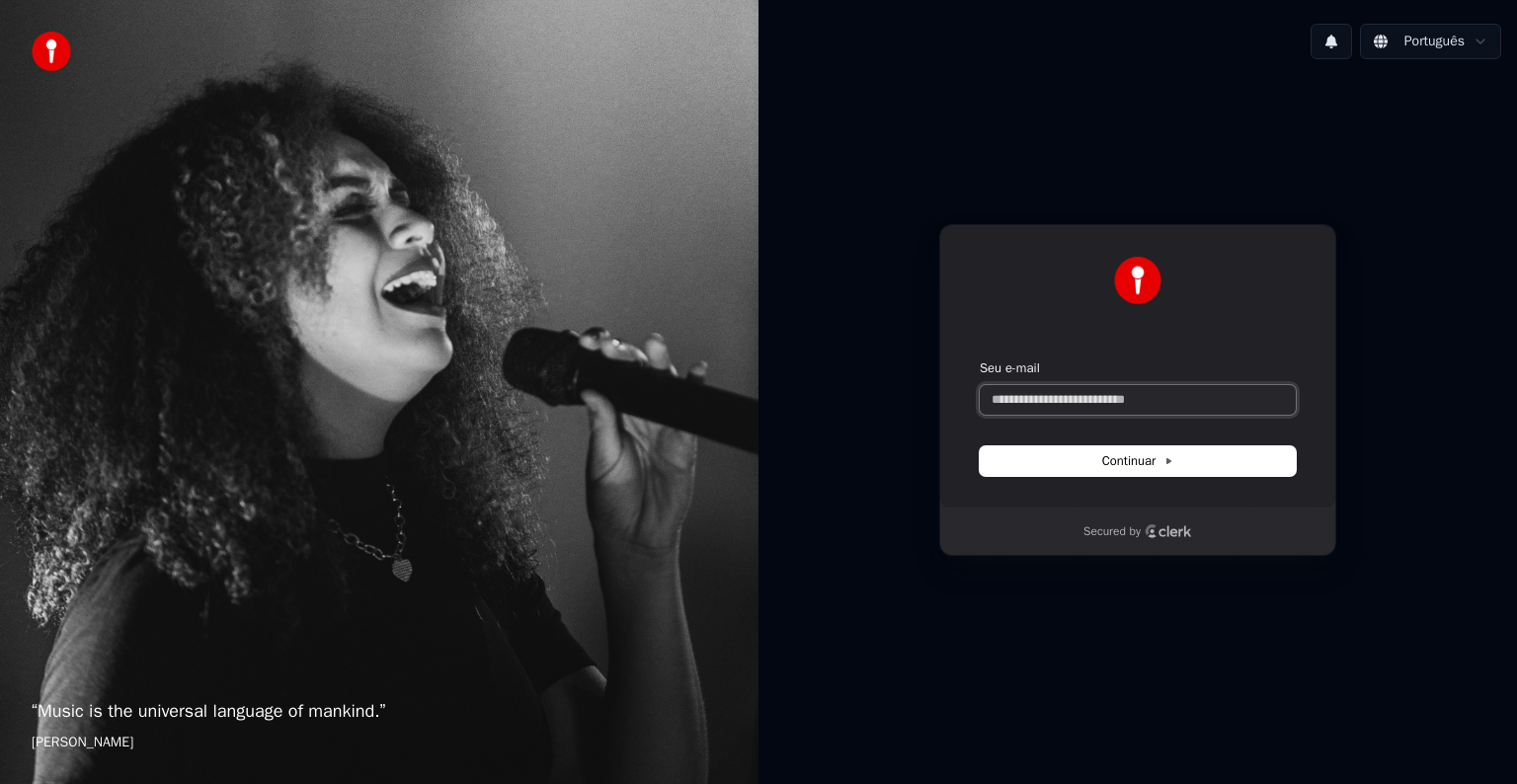 paste on "**********" 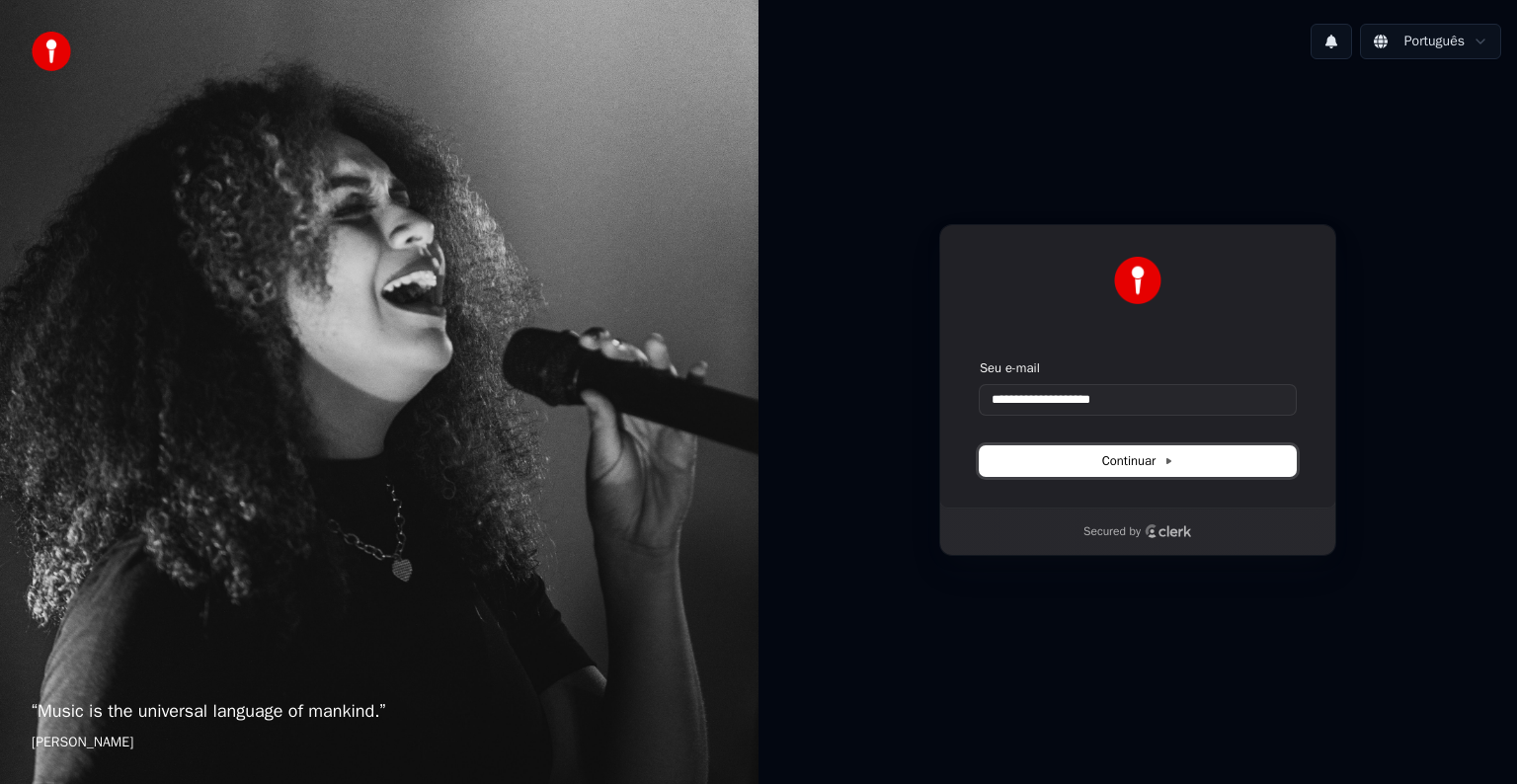 click on "Continuar" at bounding box center (1138, 461) 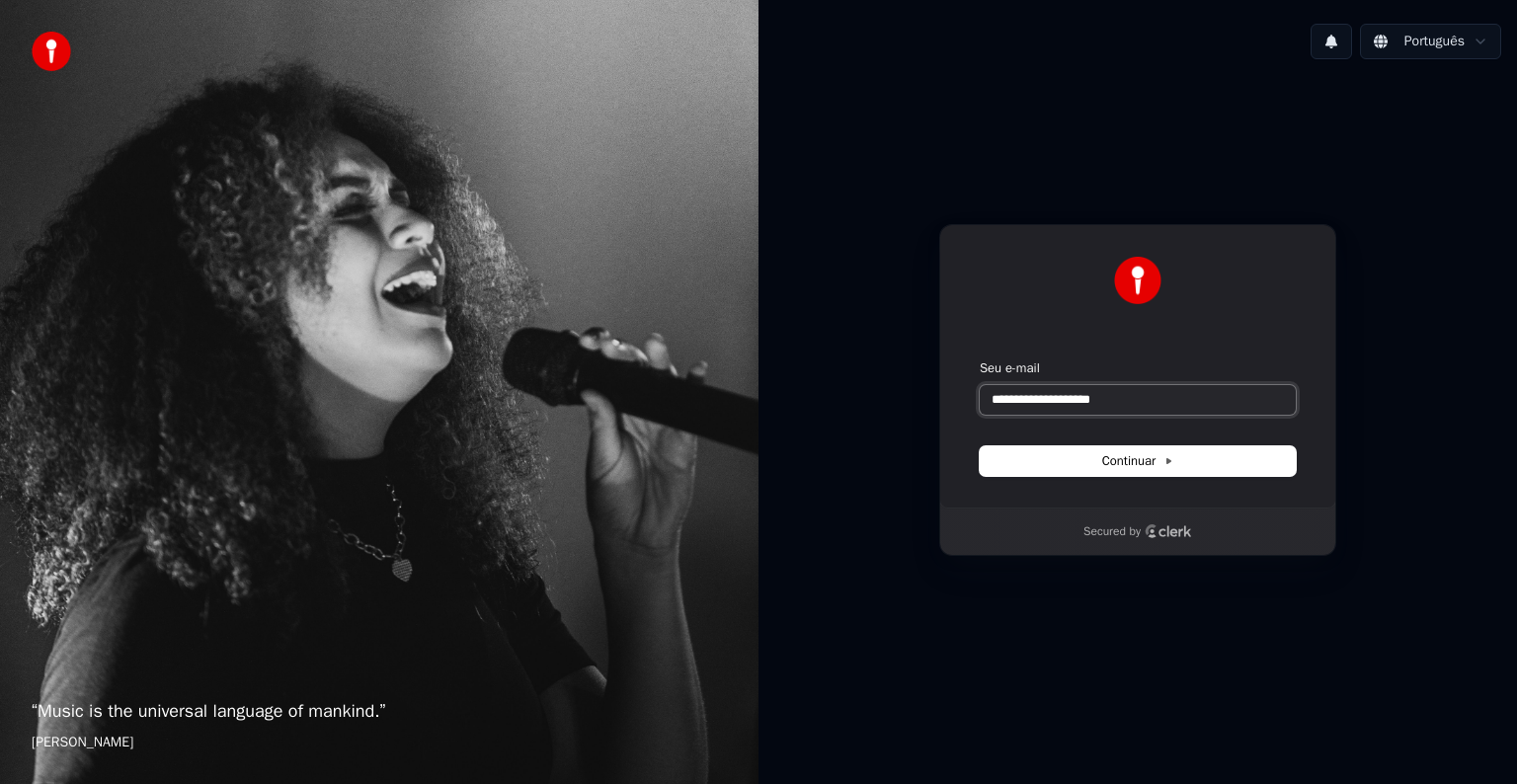 click on "**********" at bounding box center [1138, 400] 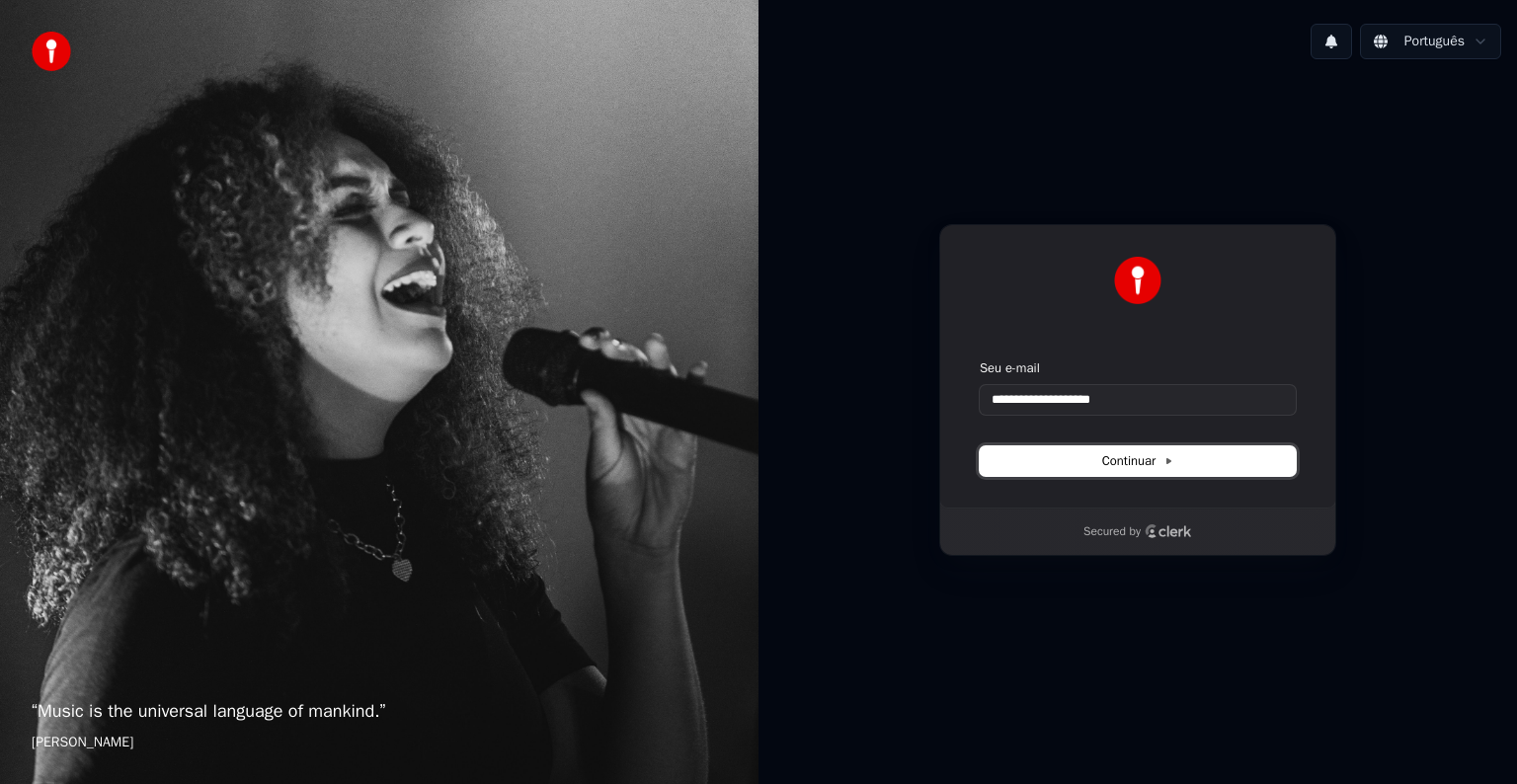 click on "Continuar" at bounding box center [1138, 461] 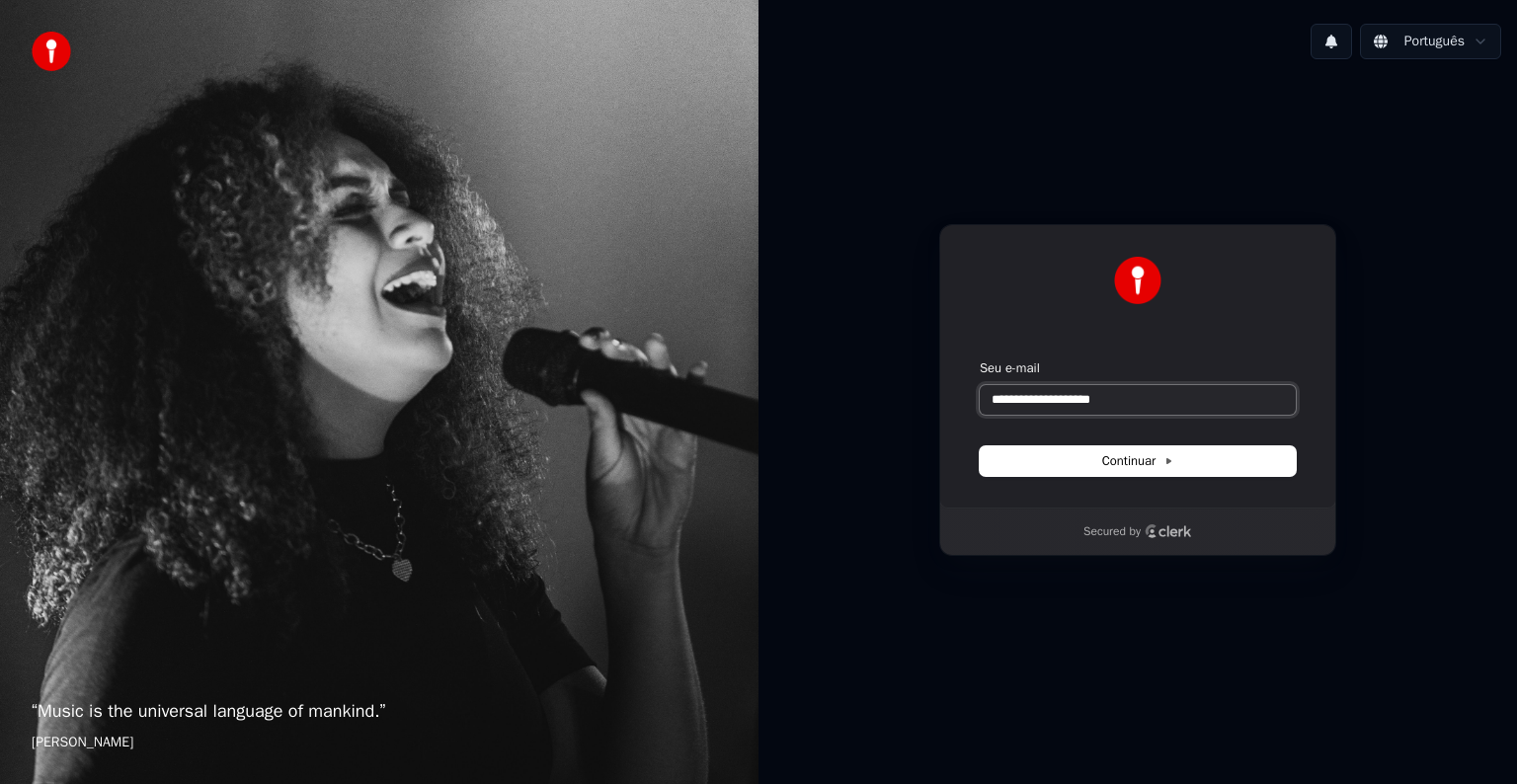 click on "**********" at bounding box center (1138, 400) 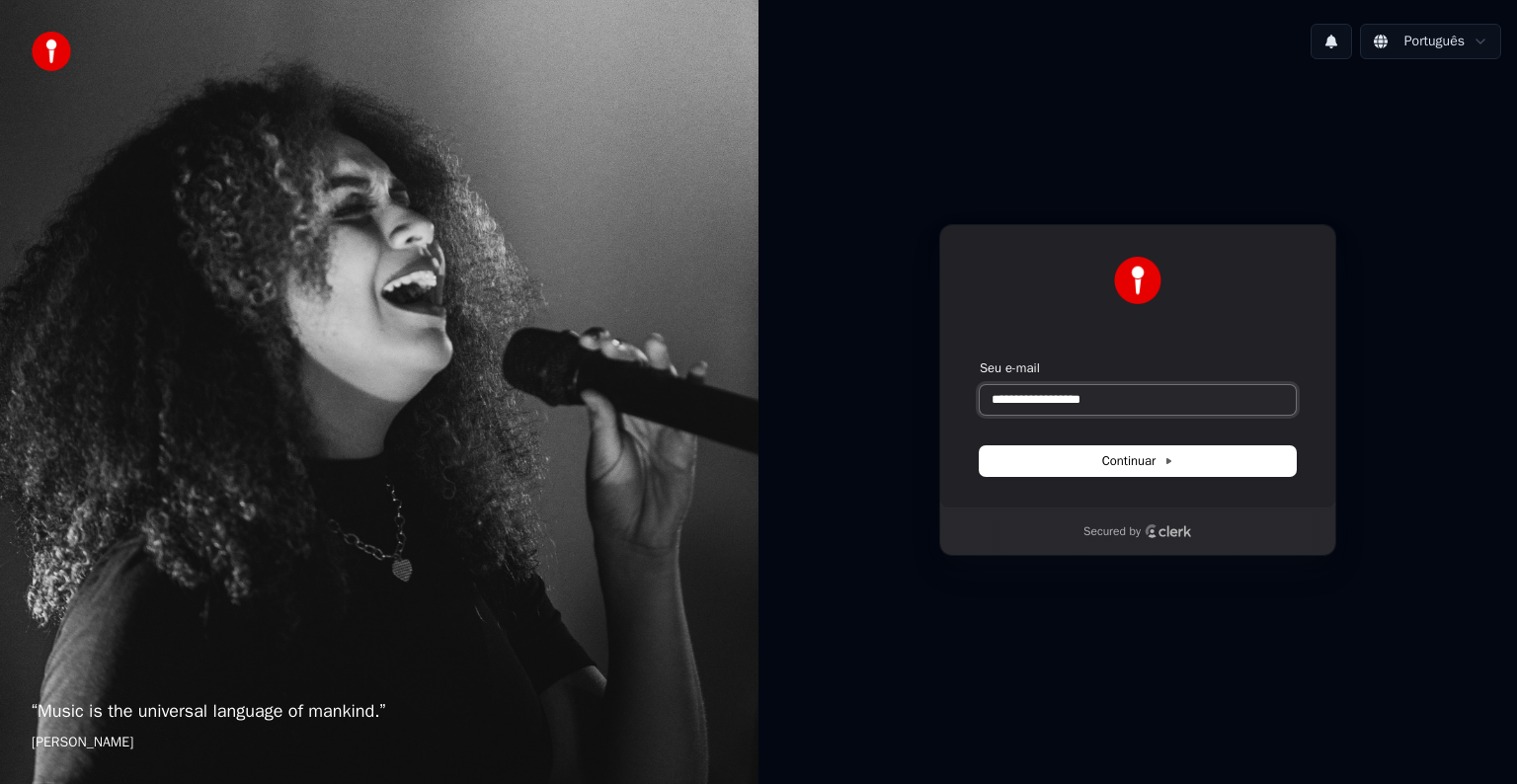 click at bounding box center (980, 359) 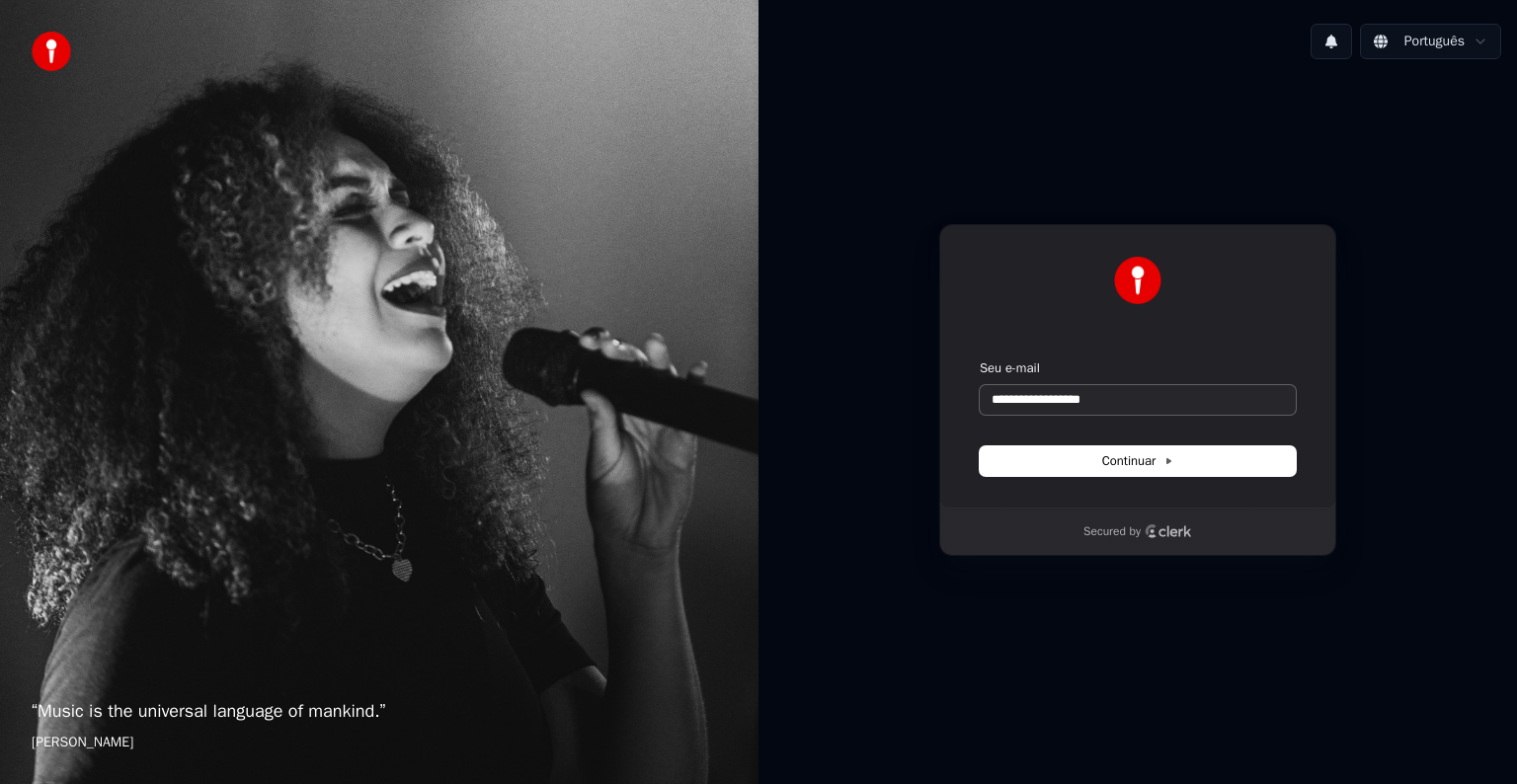 drag, startPoint x: 1086, startPoint y: 431, endPoint x: 1072, endPoint y: 411, distance: 24 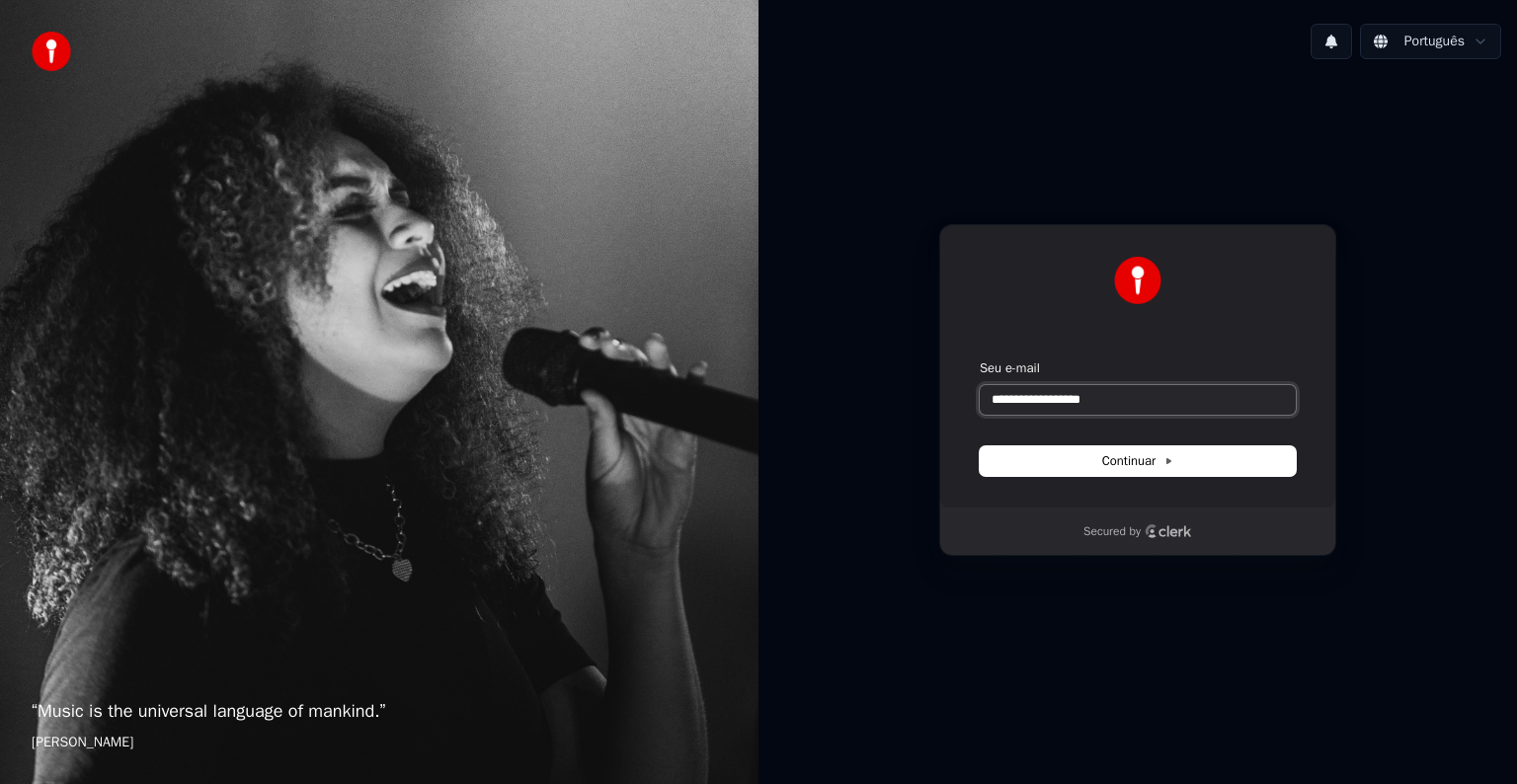 click on "**********" at bounding box center [1138, 400] 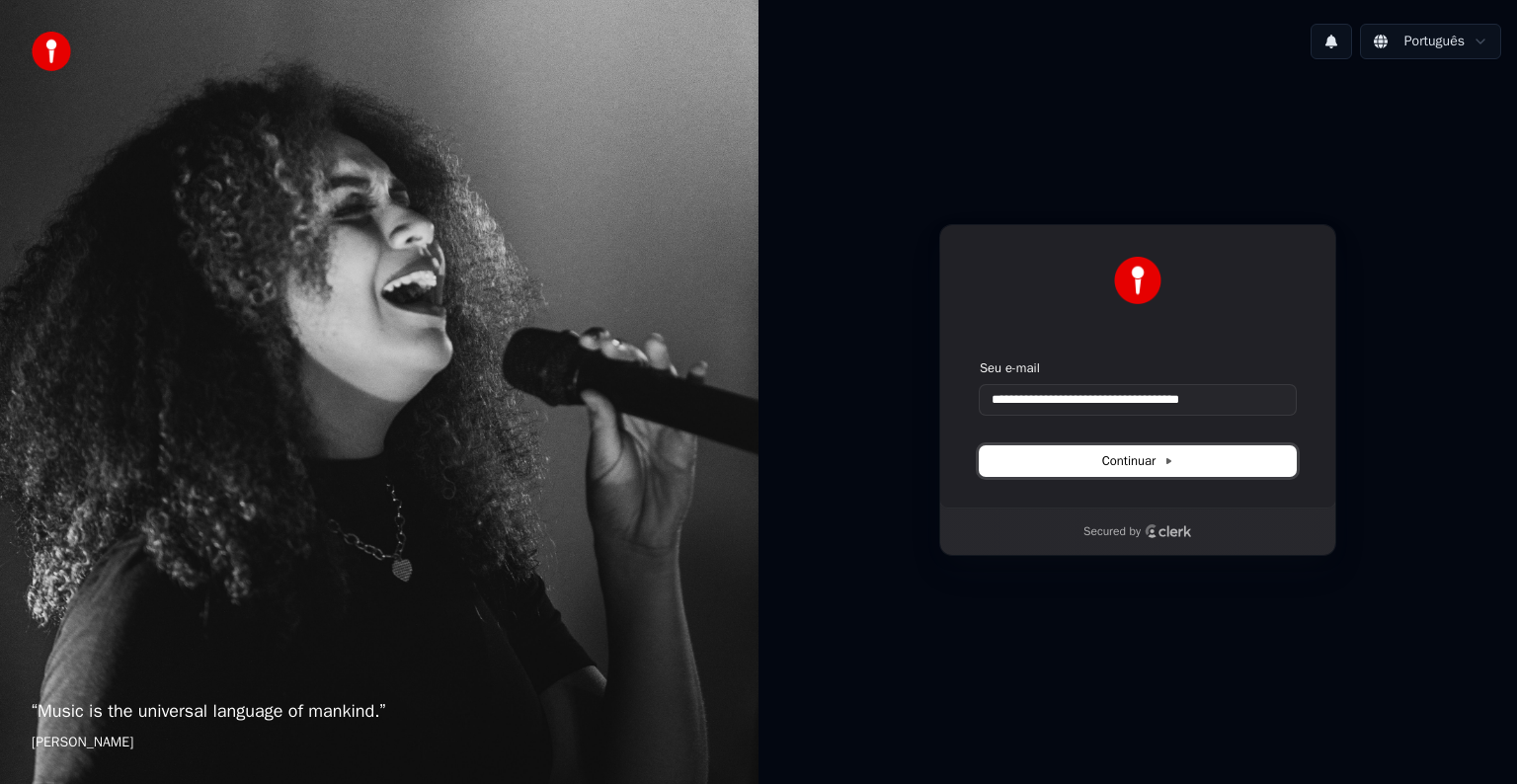 click on "Continuar" at bounding box center [1138, 461] 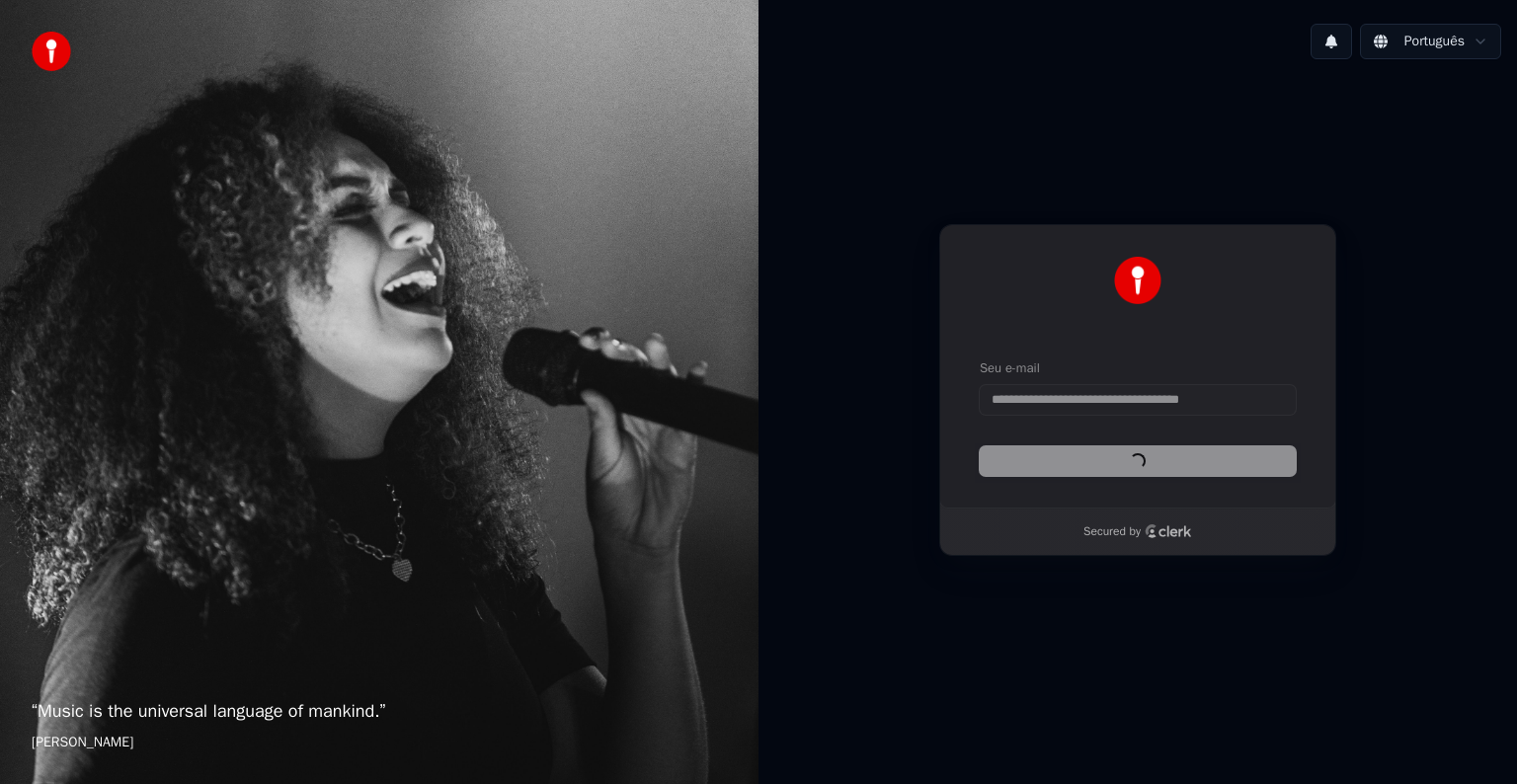 type on "**********" 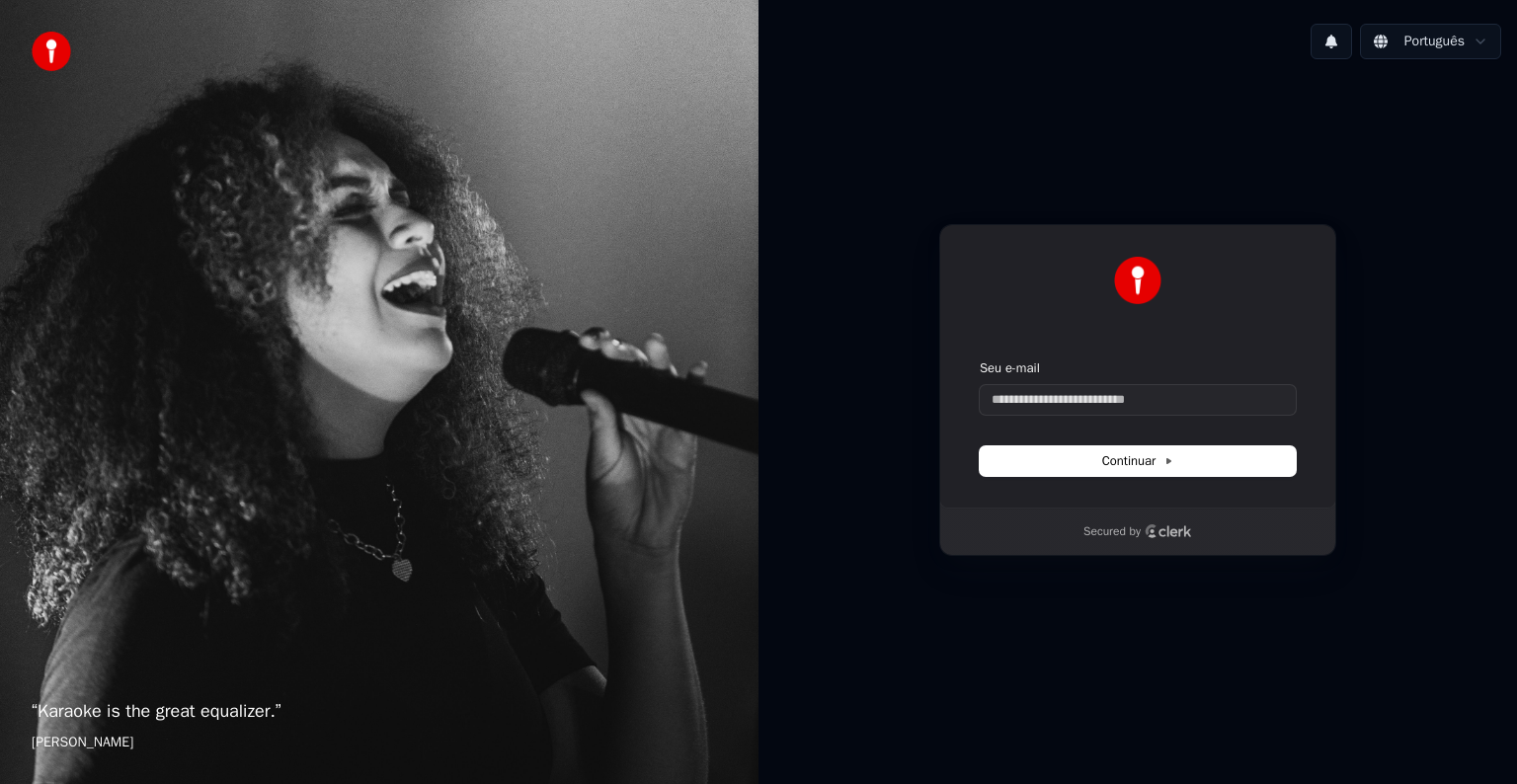 scroll, scrollTop: 0, scrollLeft: 0, axis: both 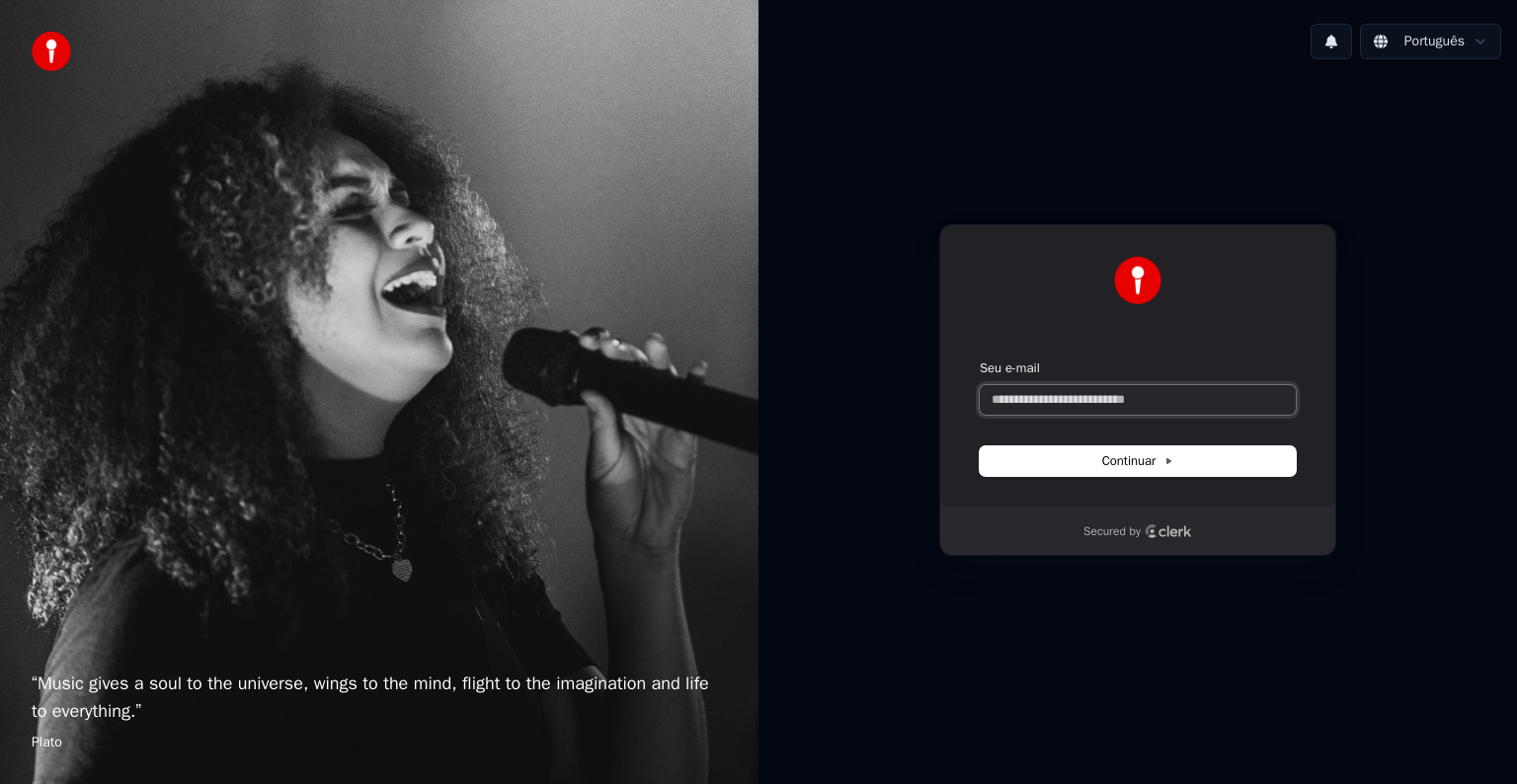 click on "Seu e-mail" at bounding box center (1138, 400) 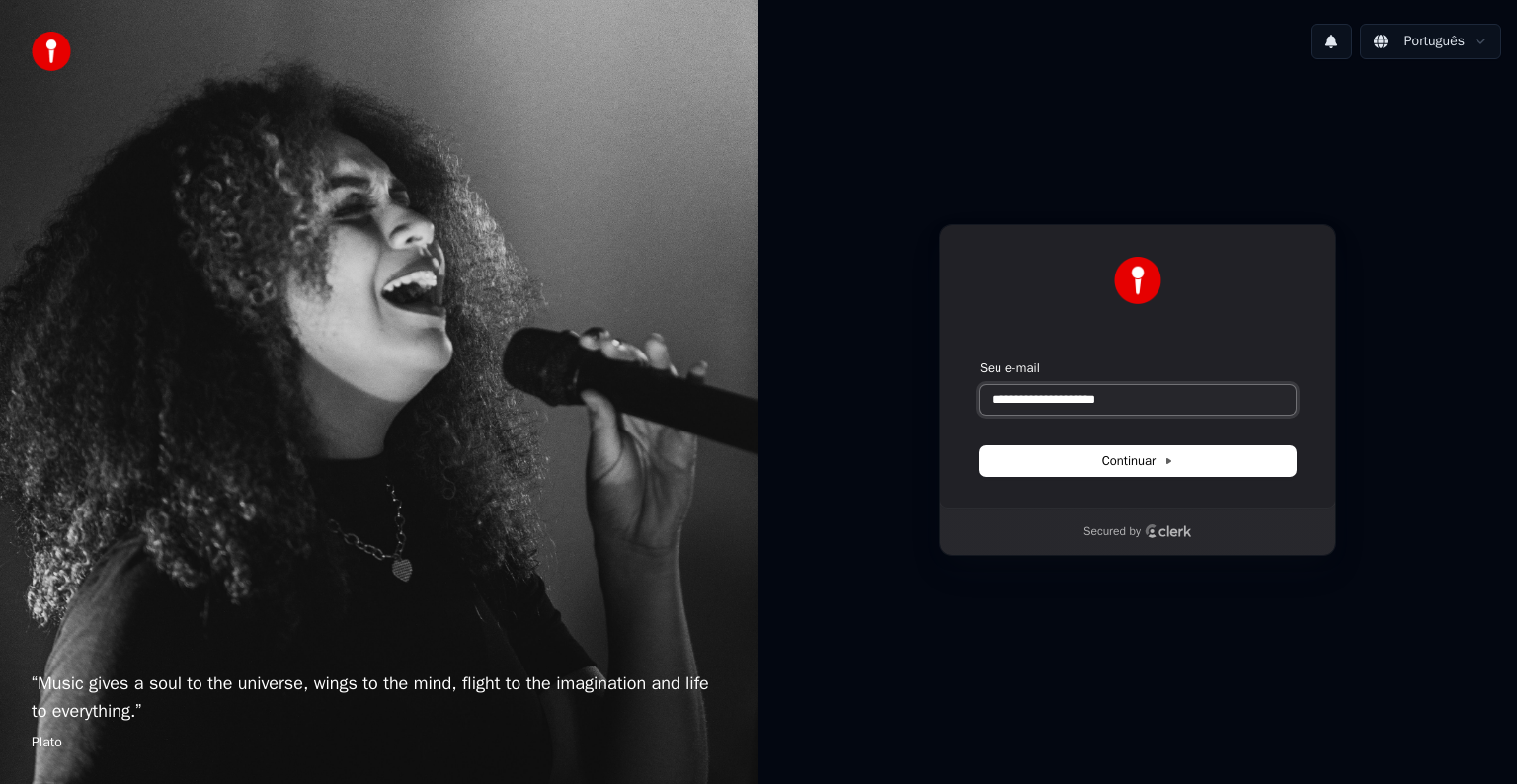 click at bounding box center [980, 359] 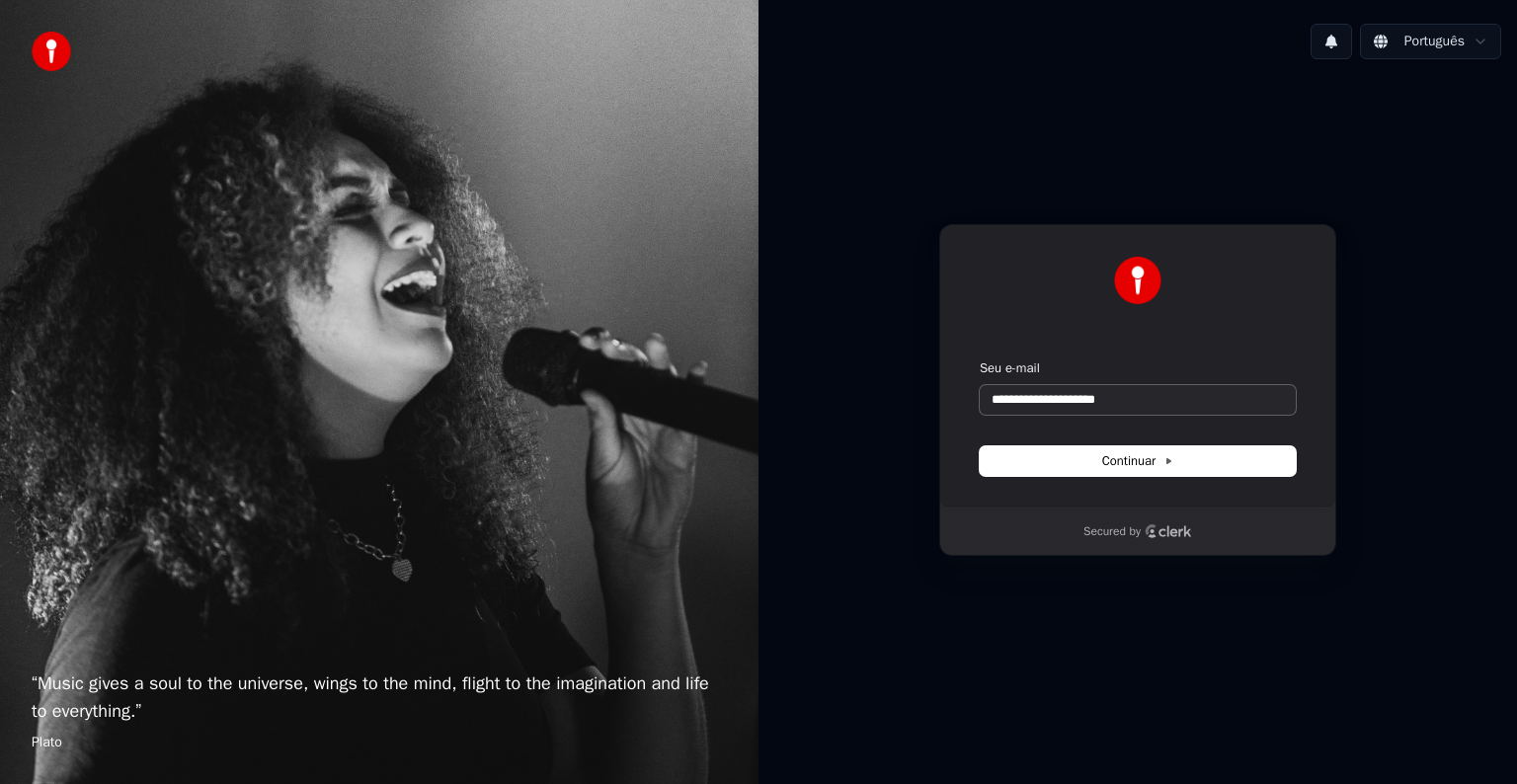 type on "**********" 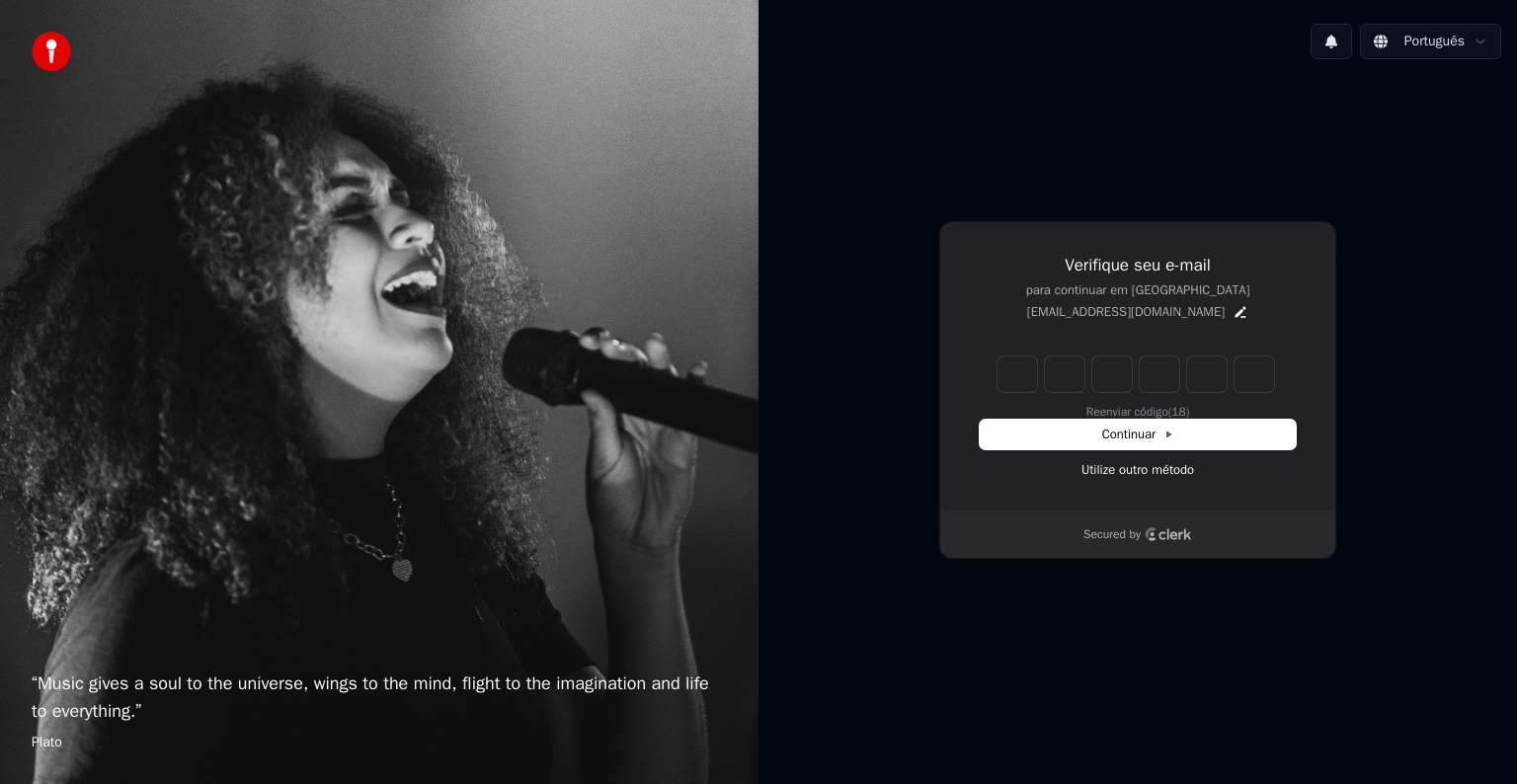 type on "*" 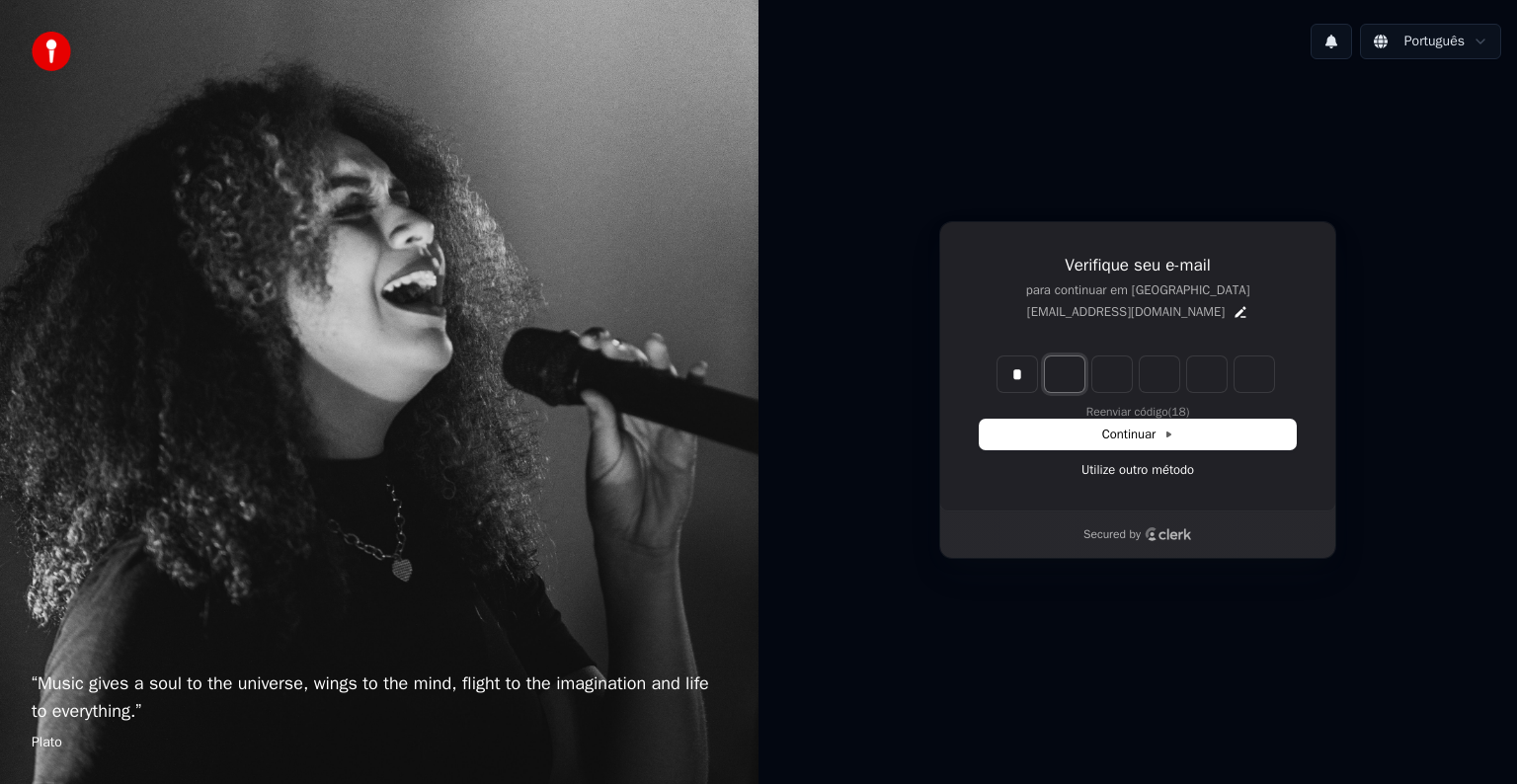 type on "*" 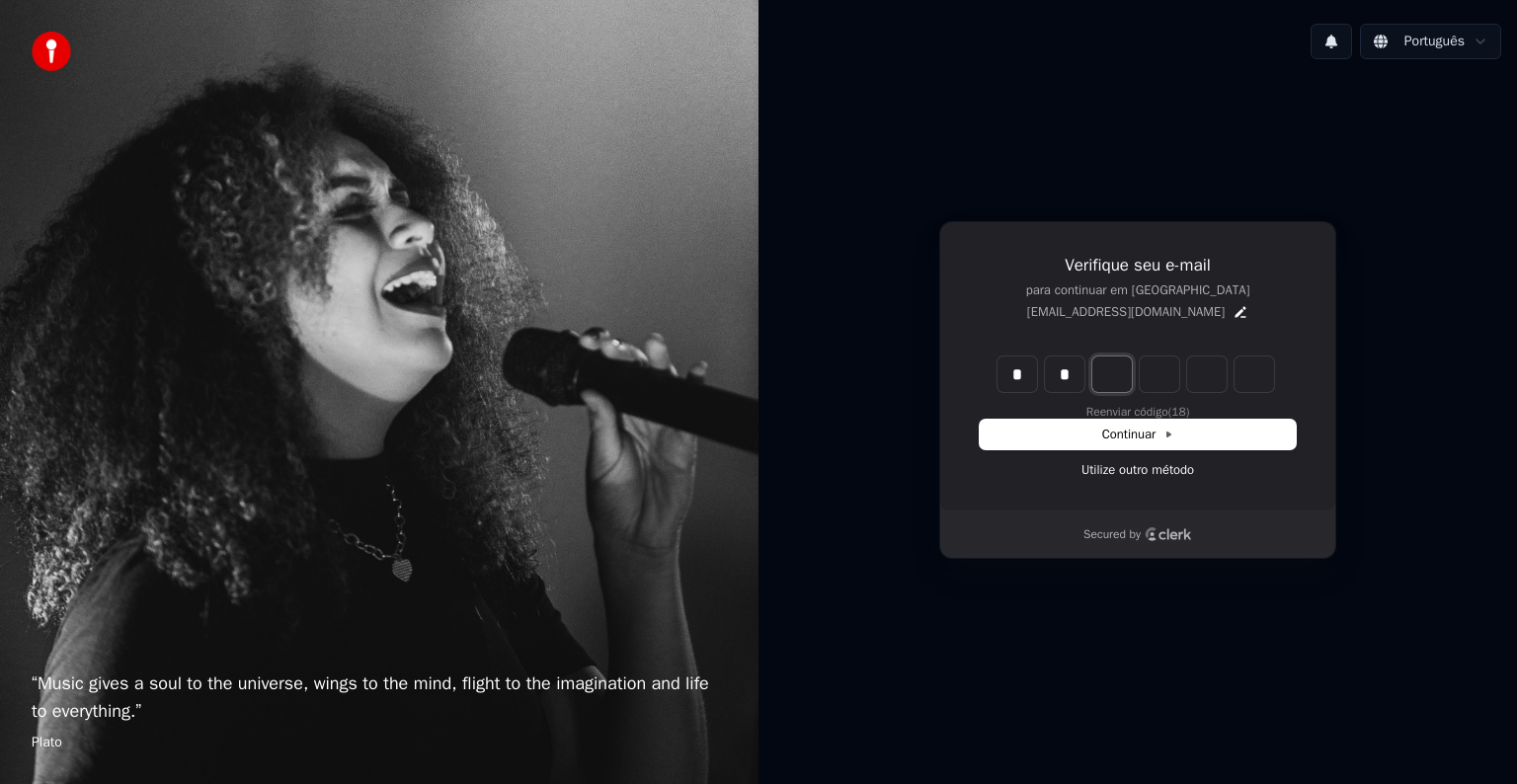 type on "**" 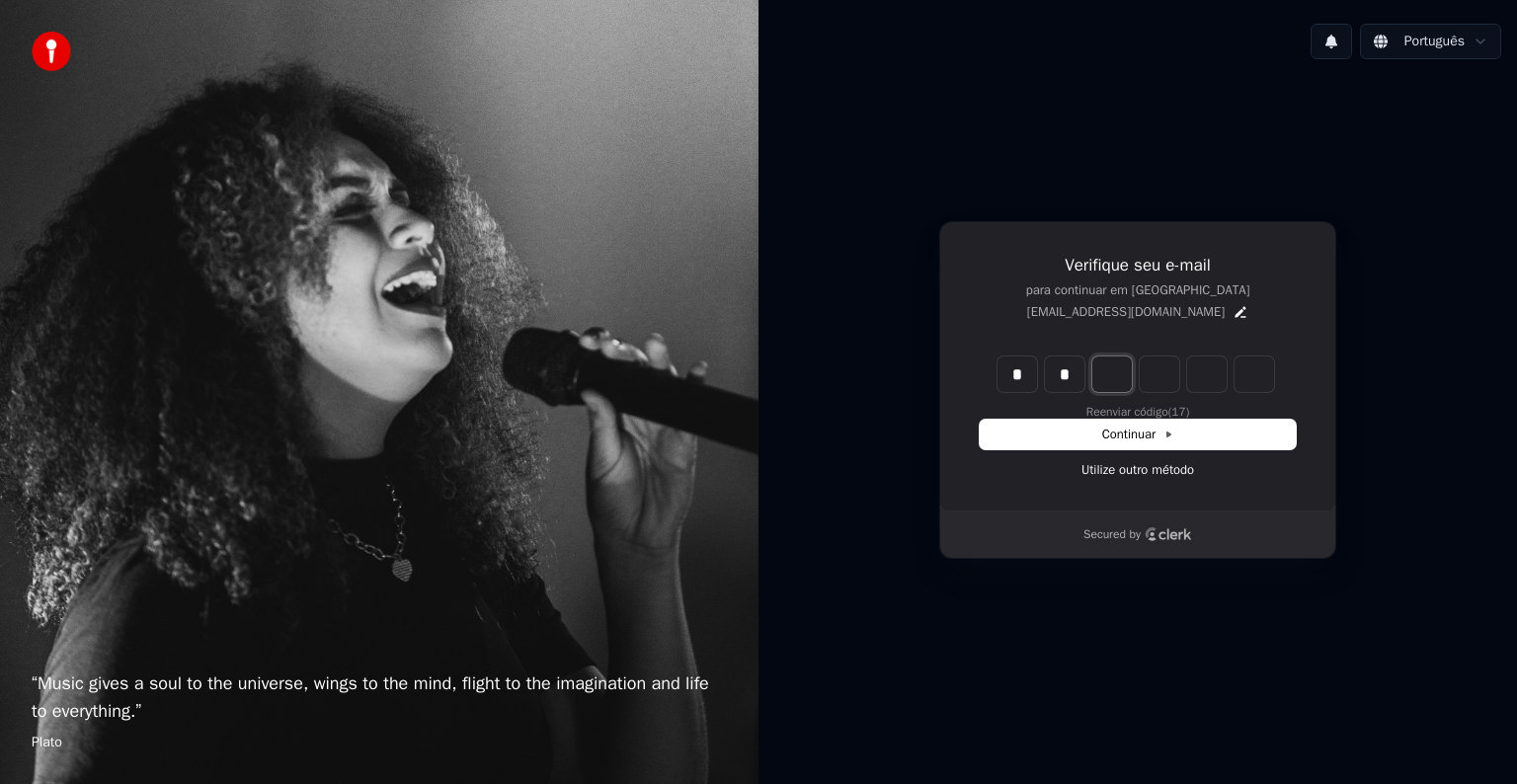 type on "*" 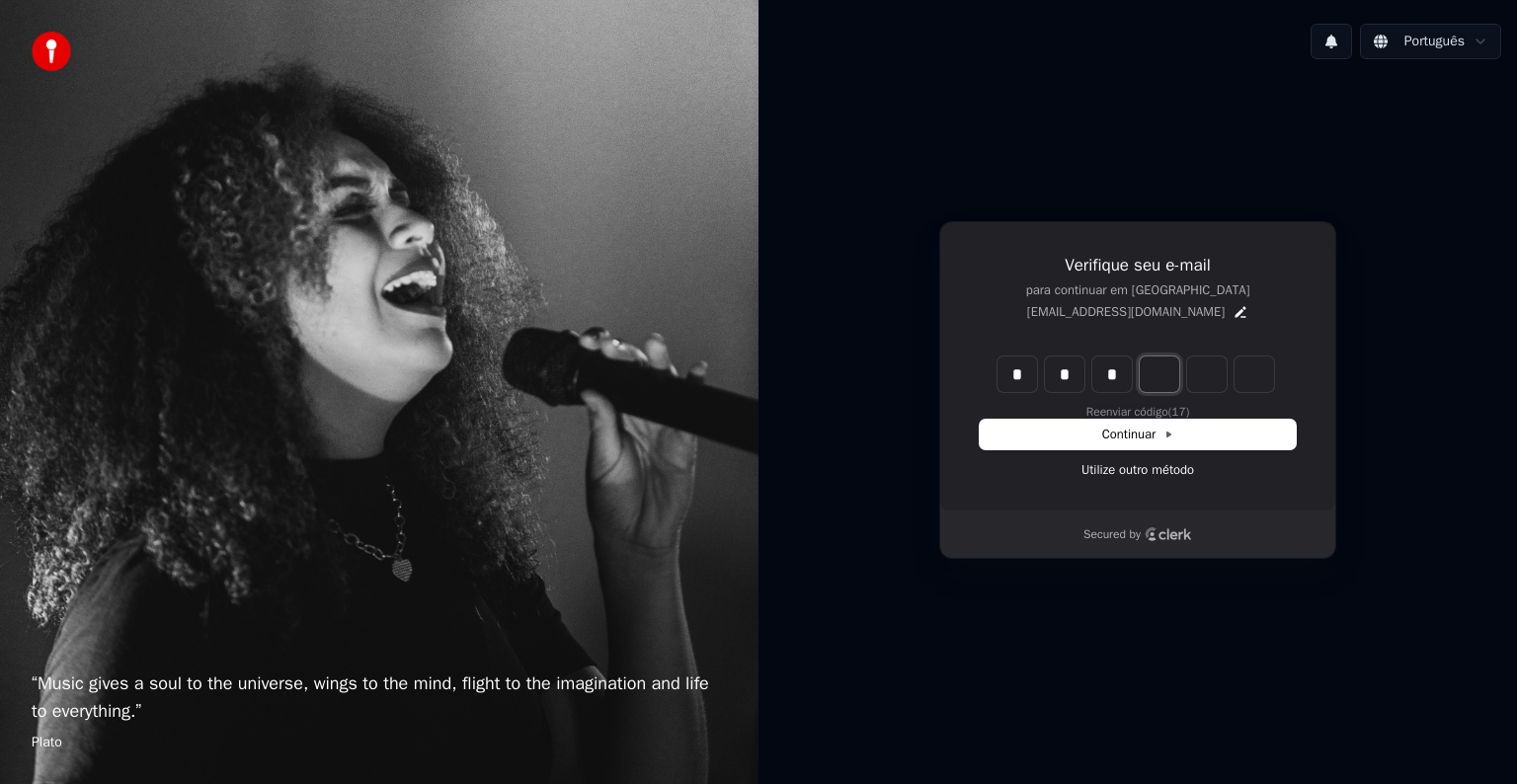 type on "***" 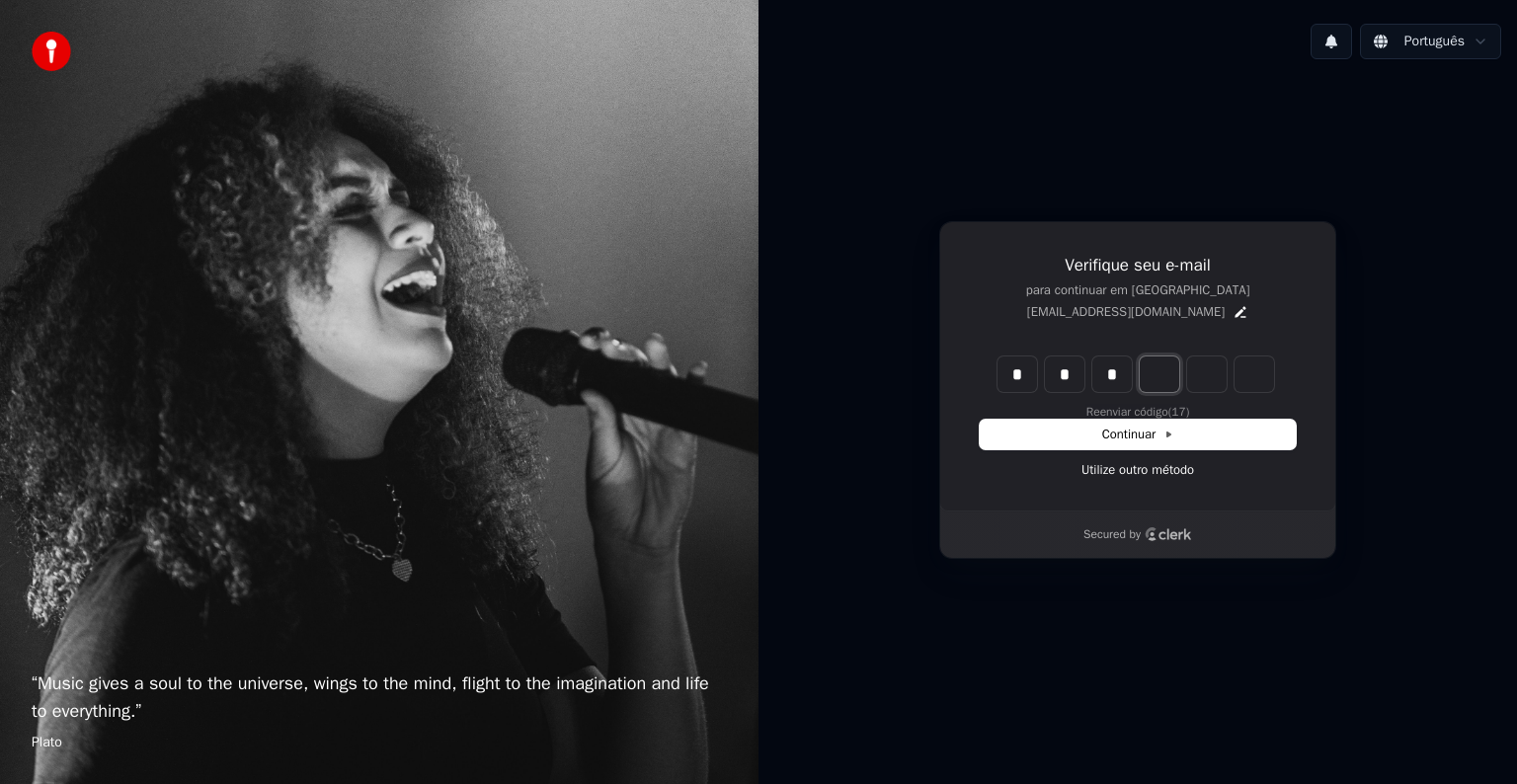type on "*" 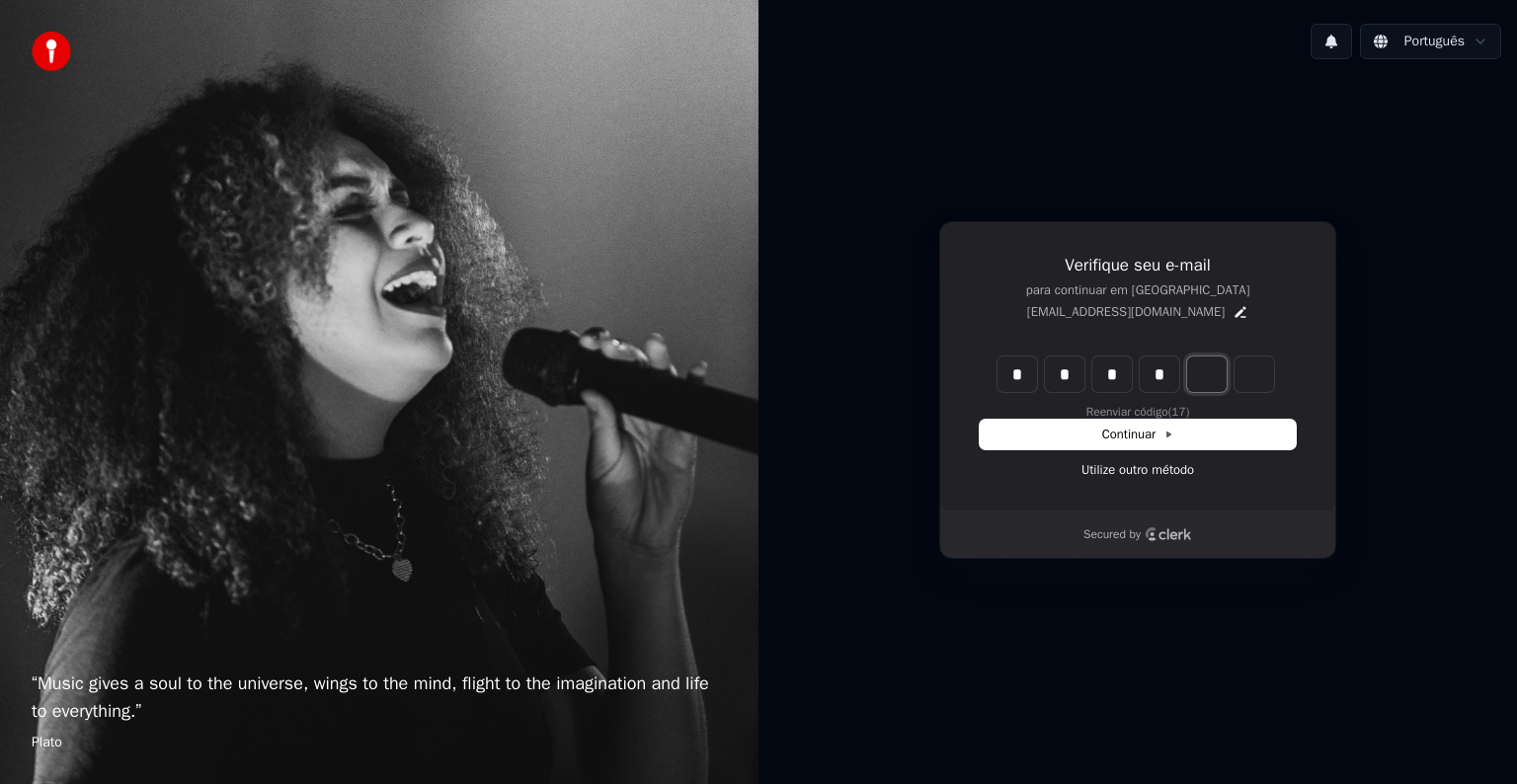 type on "****" 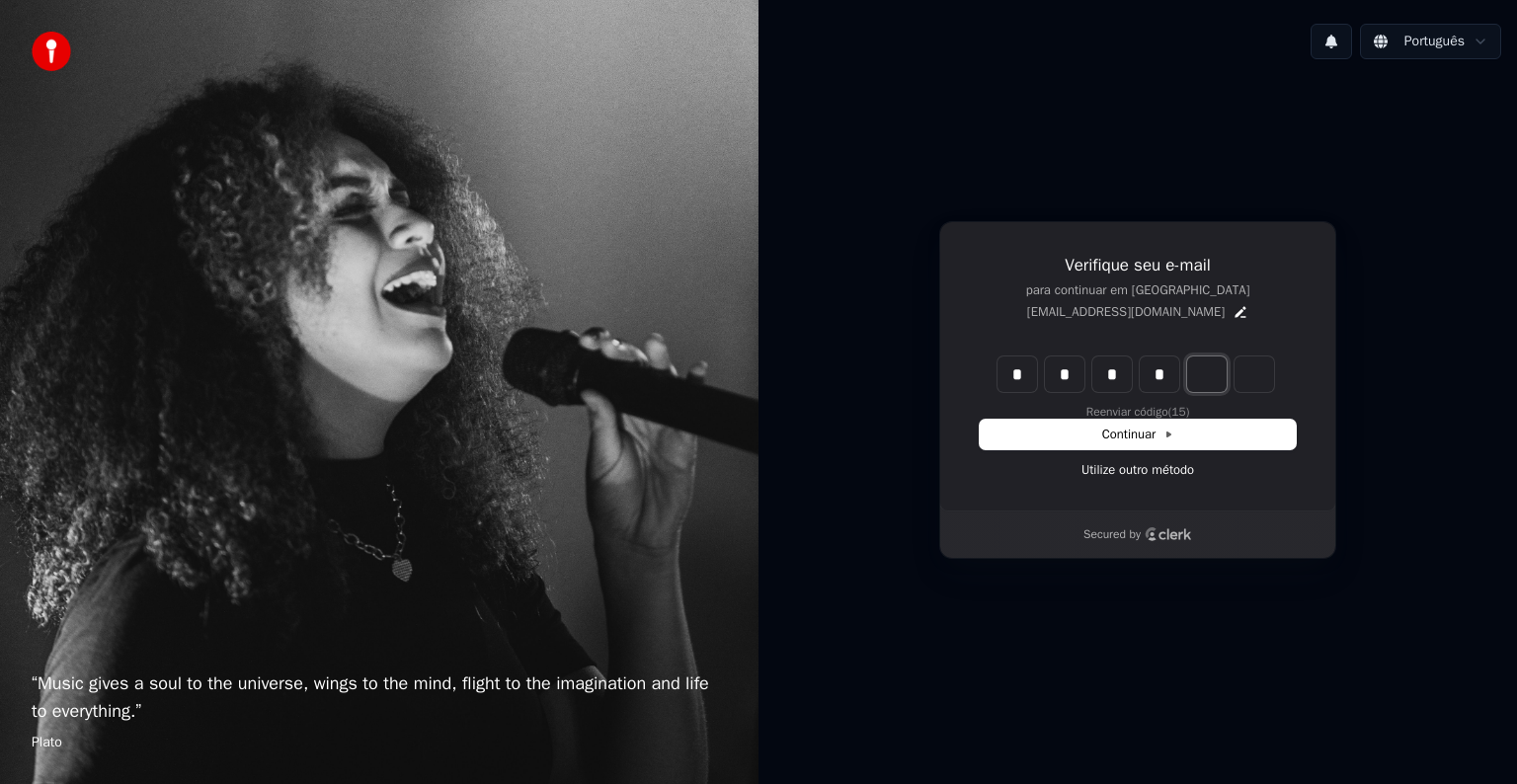 type on "*" 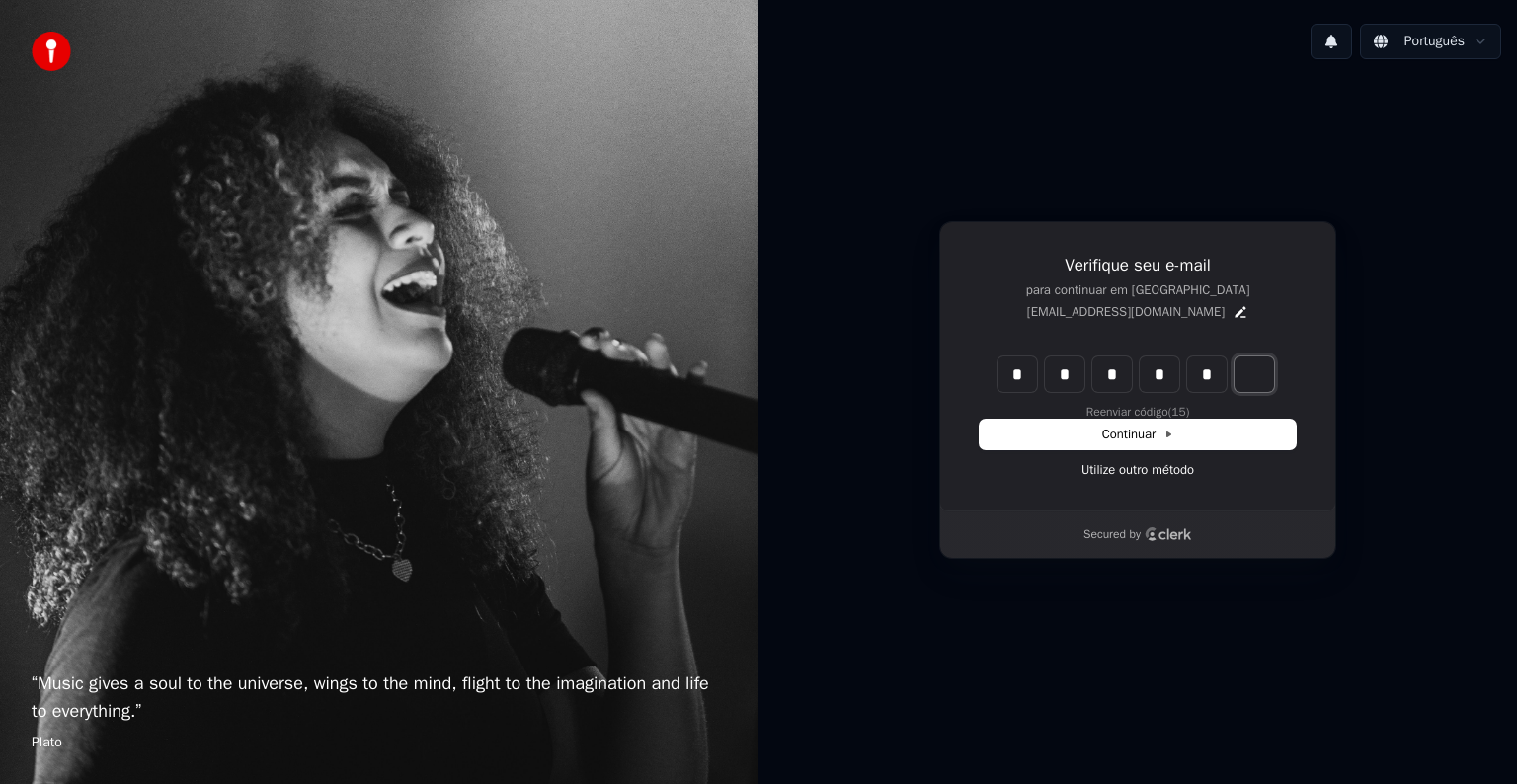 type on "******" 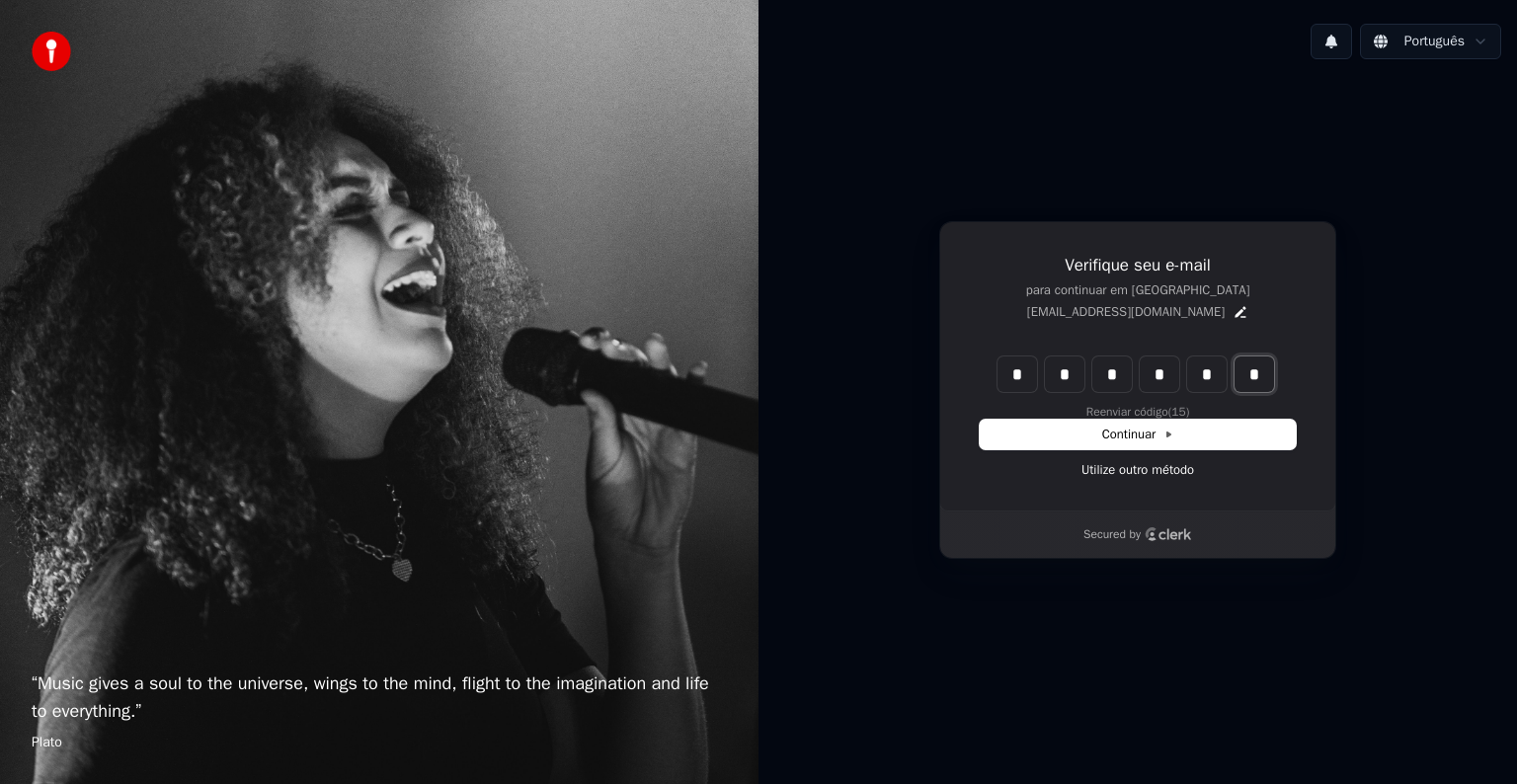 type on "*" 